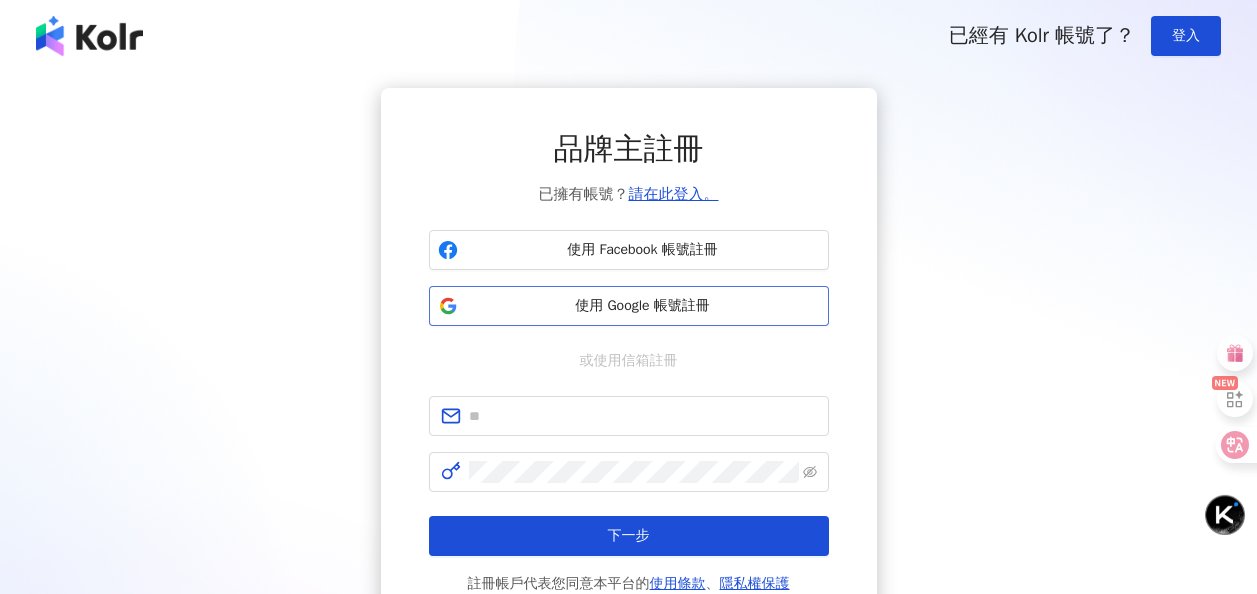 scroll, scrollTop: 0, scrollLeft: 0, axis: both 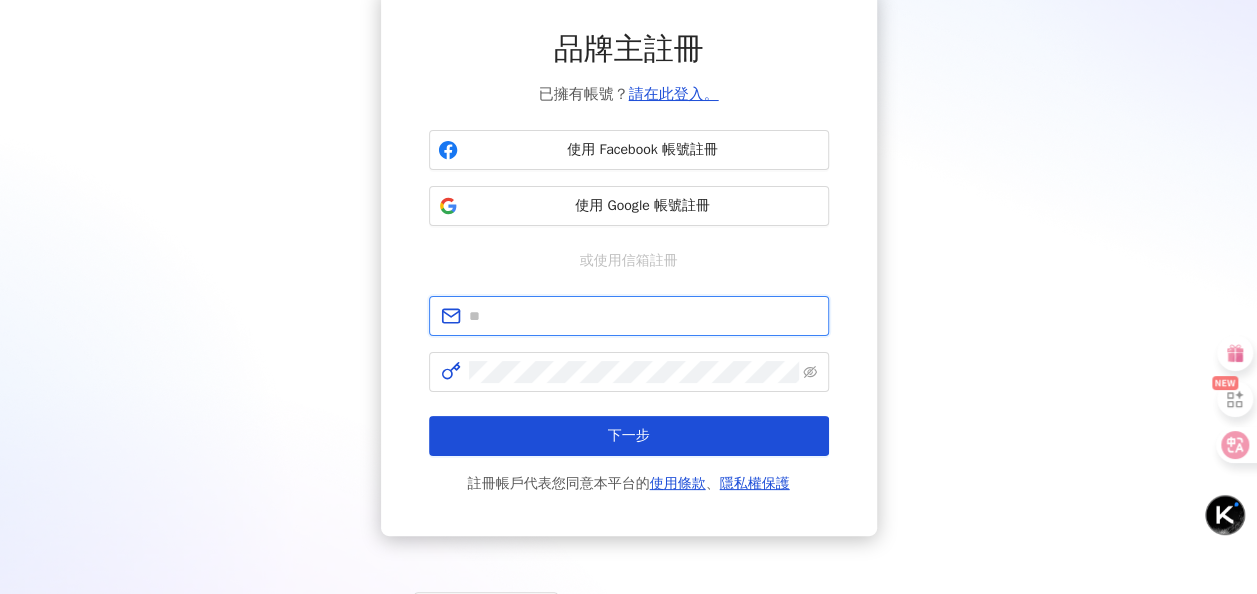 click at bounding box center (643, 316) 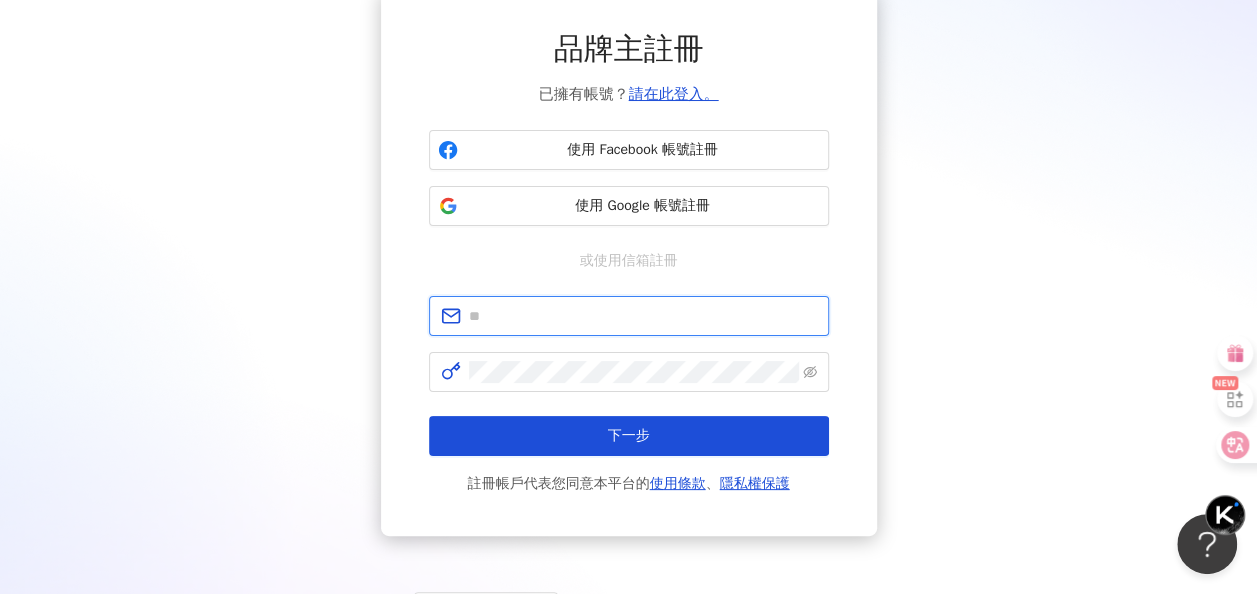 scroll, scrollTop: 0, scrollLeft: 0, axis: both 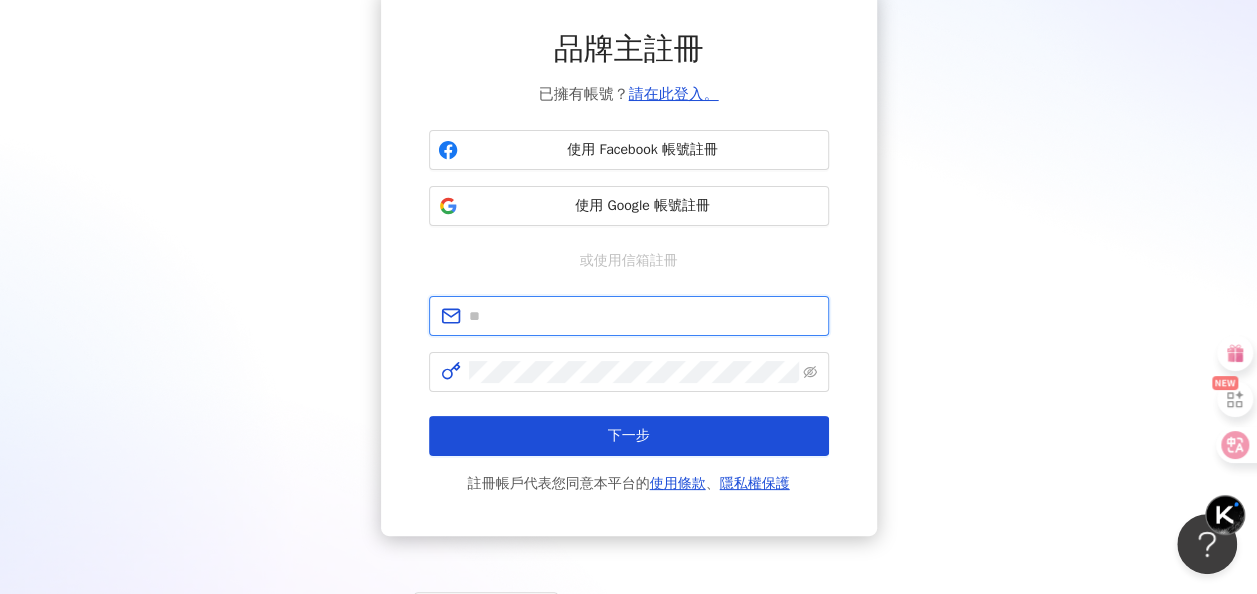 paste on "**********" 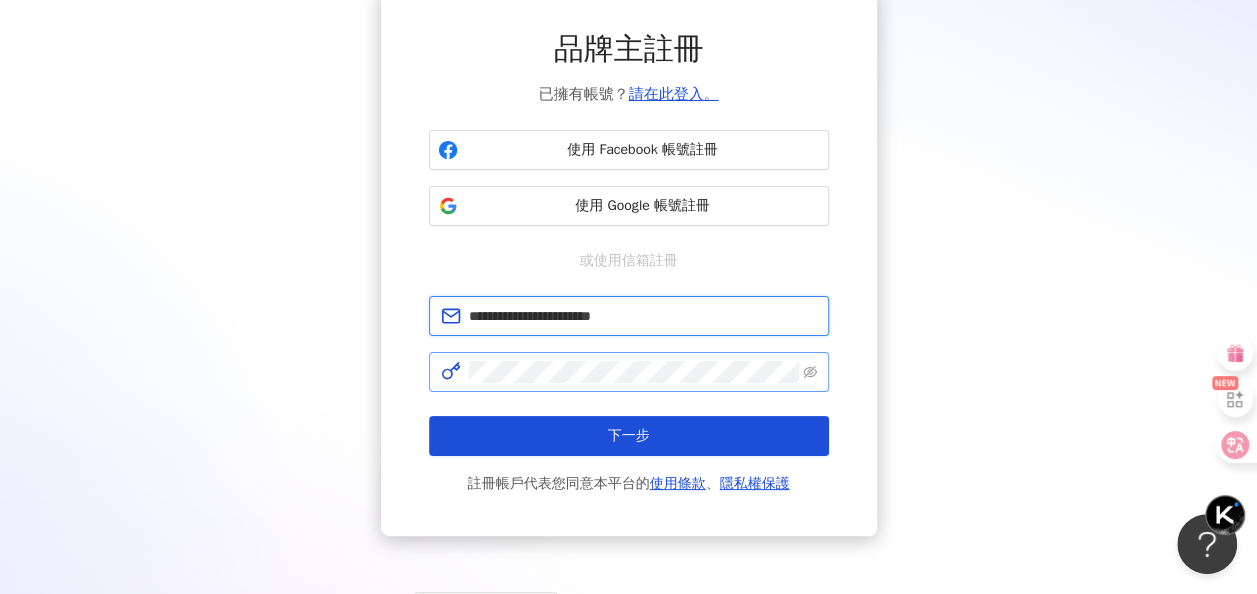type on "**********" 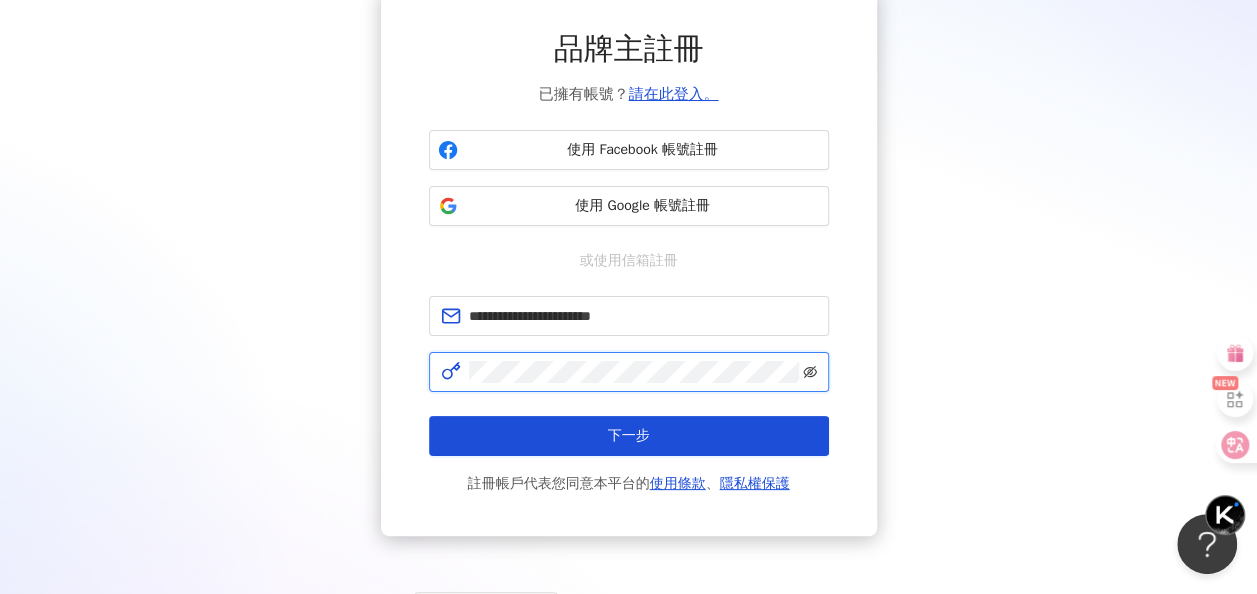 click 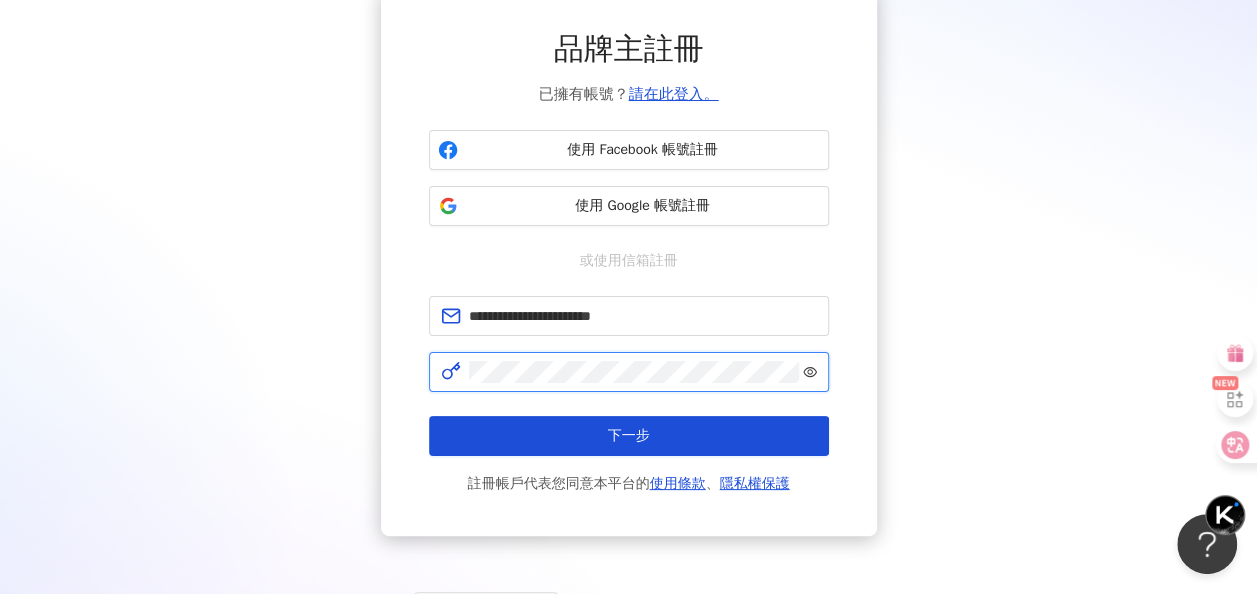 click 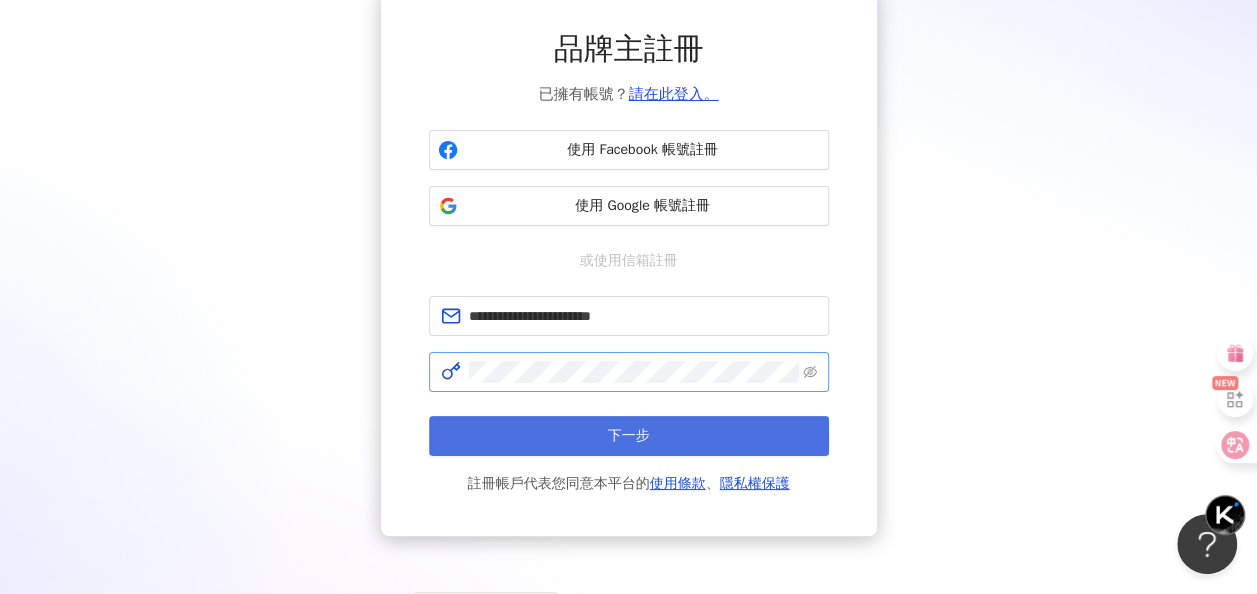 click on "下一步" at bounding box center (629, 436) 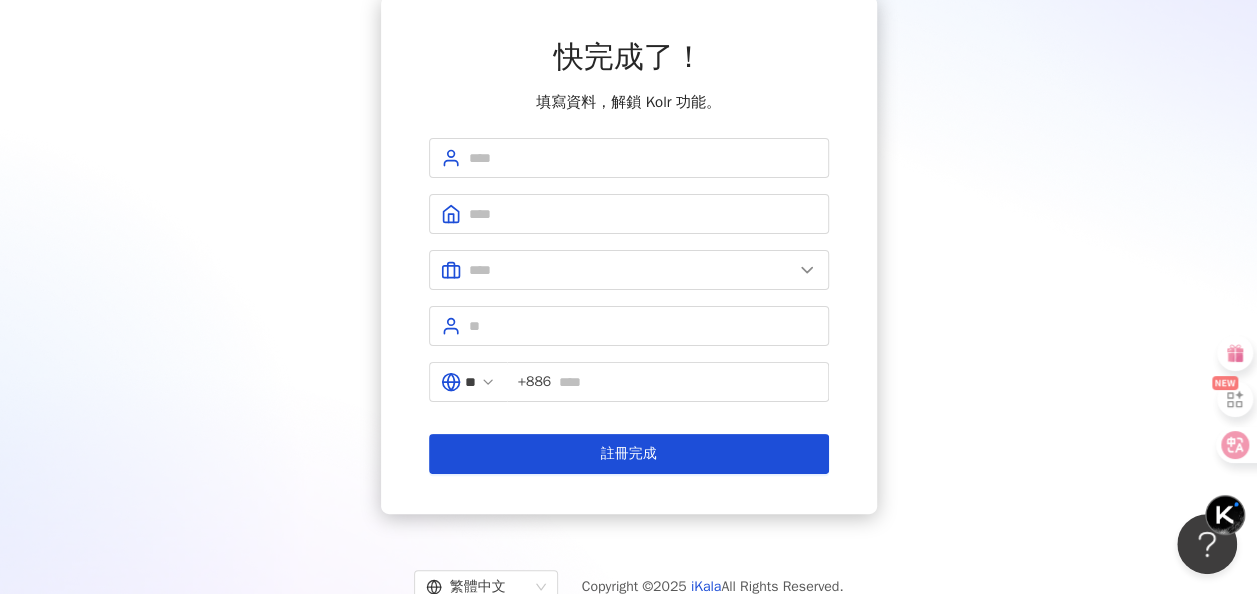 scroll, scrollTop: 100, scrollLeft: 0, axis: vertical 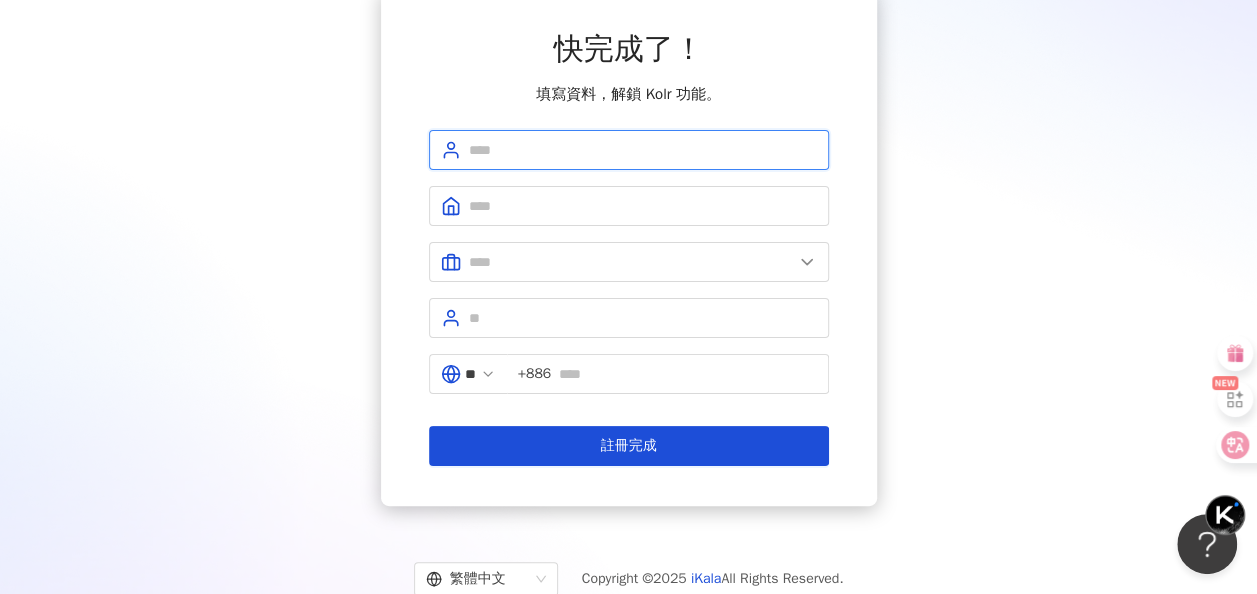 click at bounding box center [643, 150] 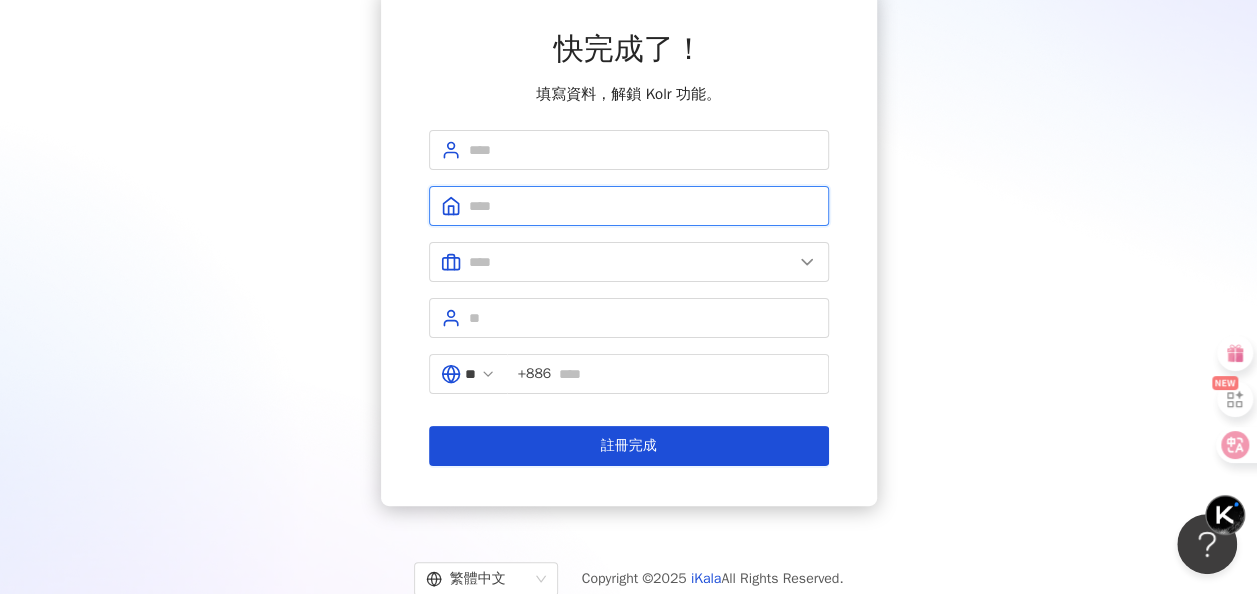 click at bounding box center (643, 206) 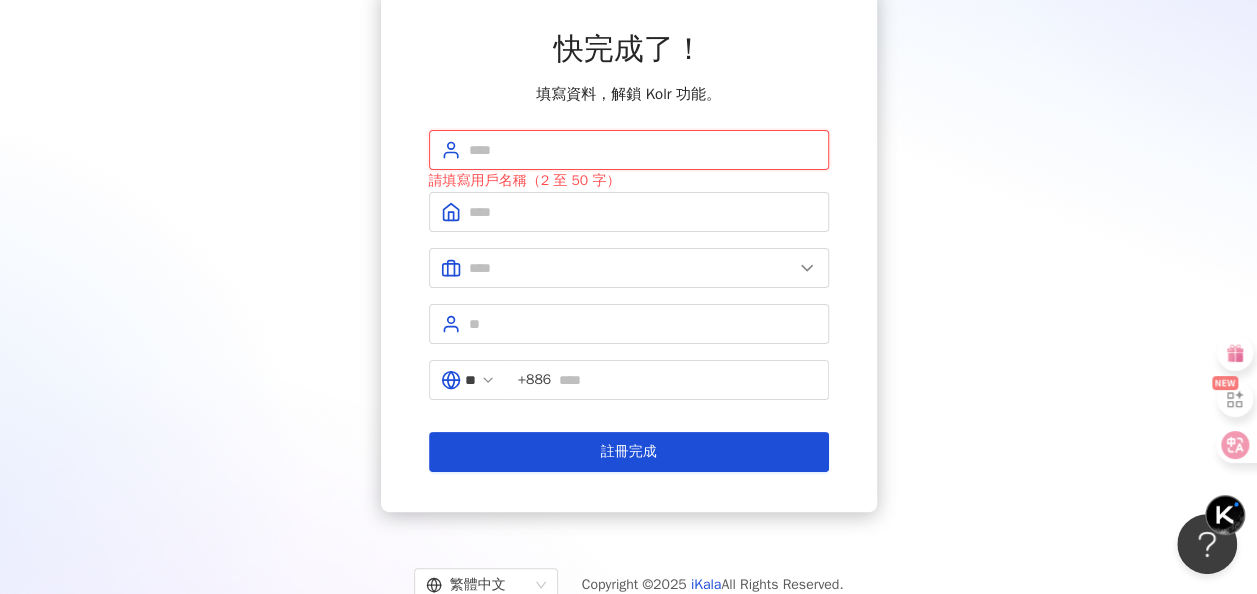click at bounding box center (643, 150) 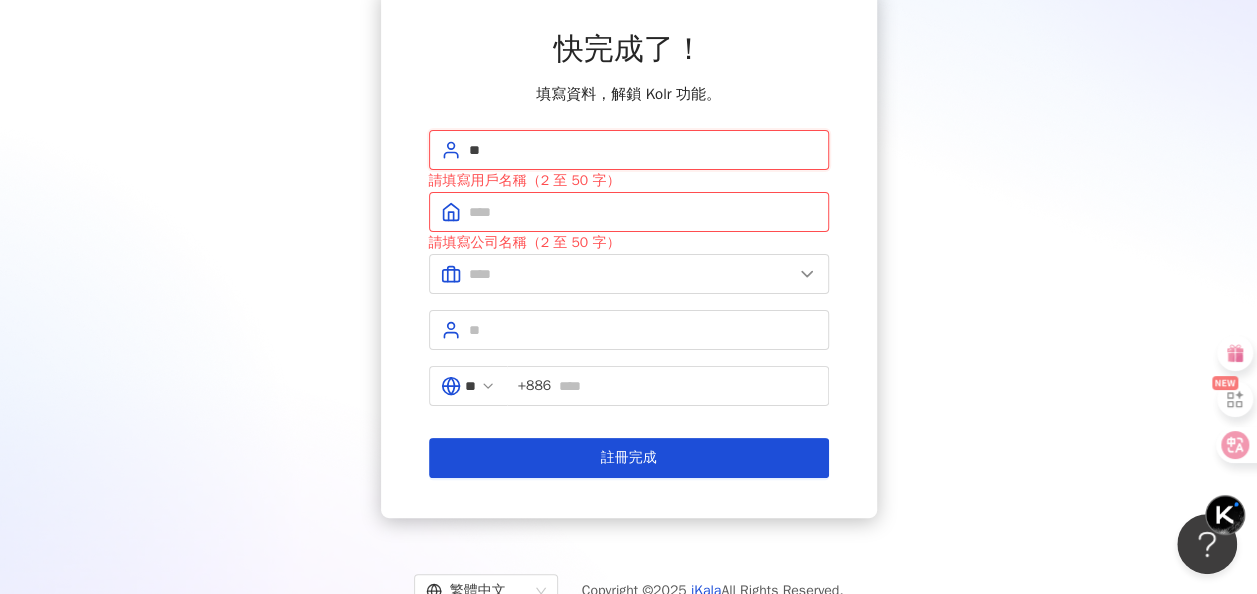 type on "*" 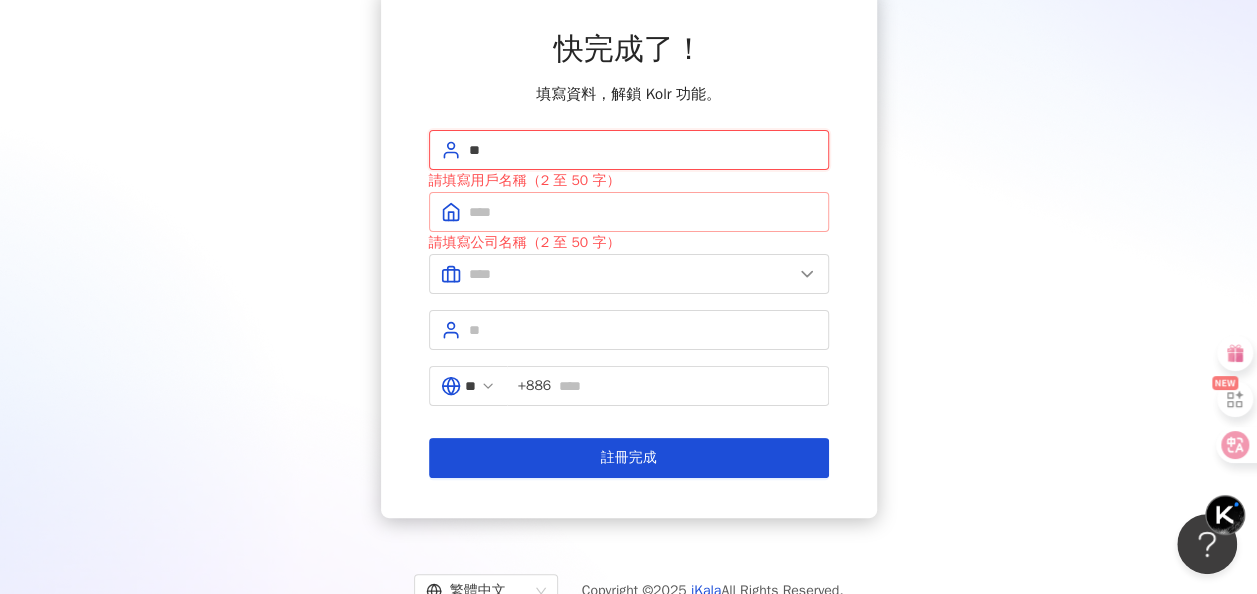 type on "**" 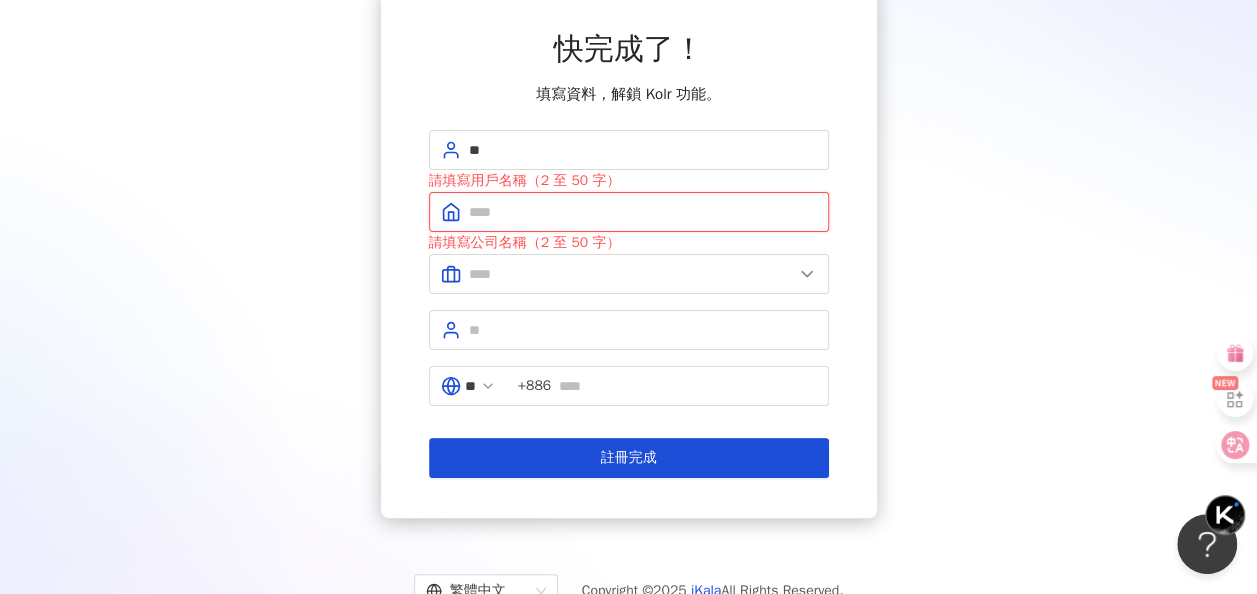 click at bounding box center (643, 212) 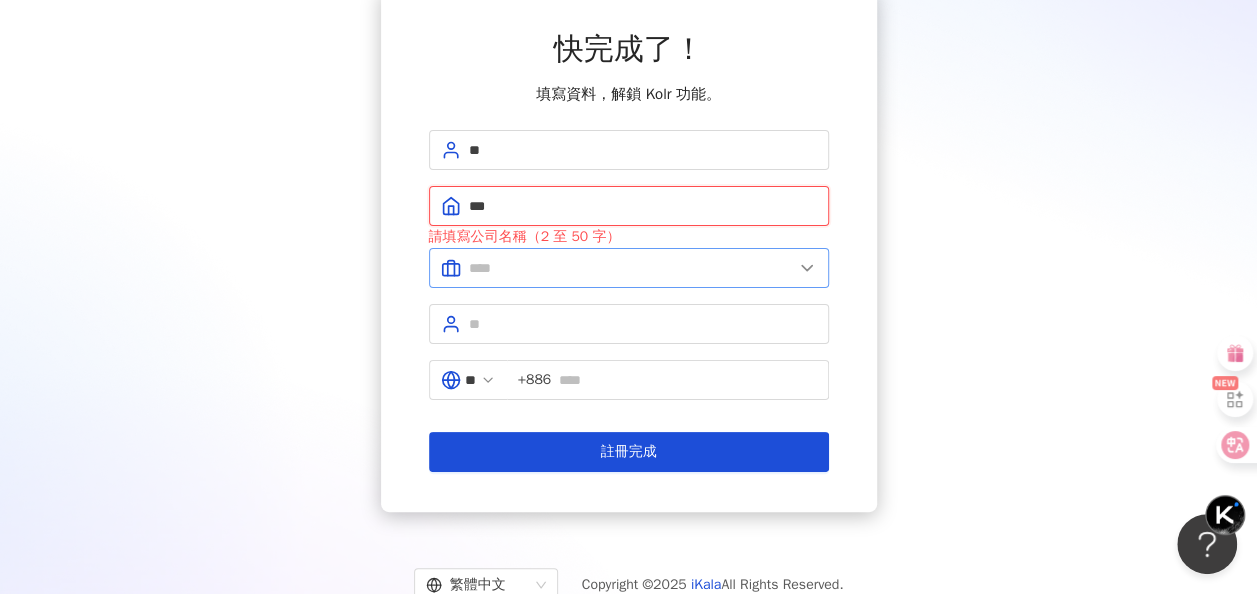 type on "***" 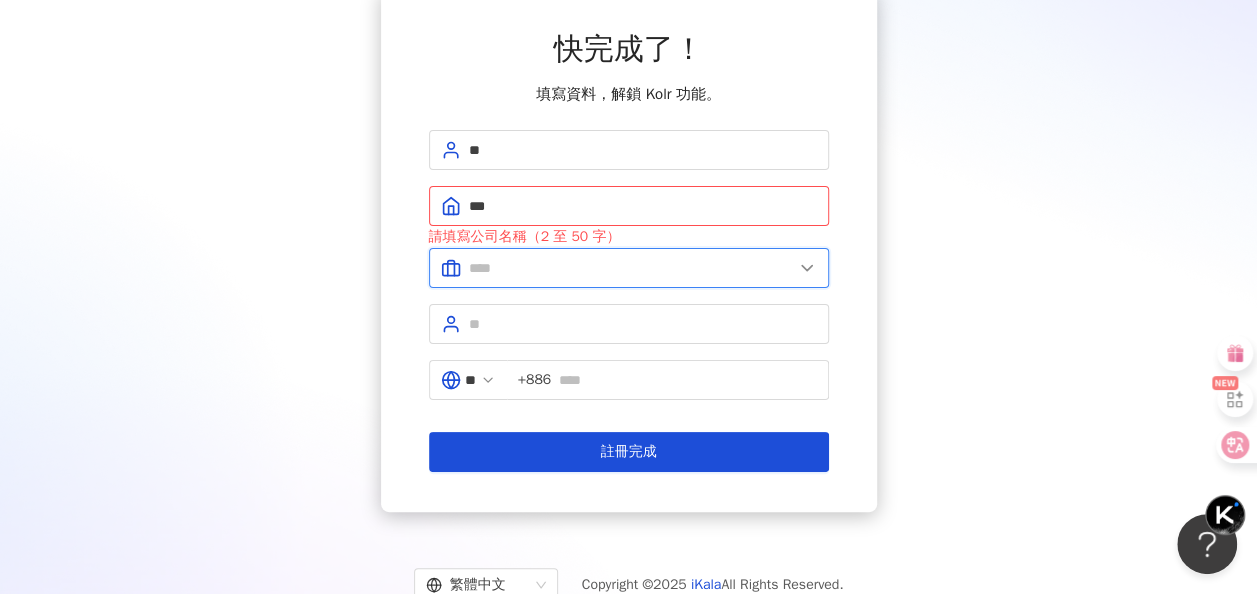 click at bounding box center [631, 268] 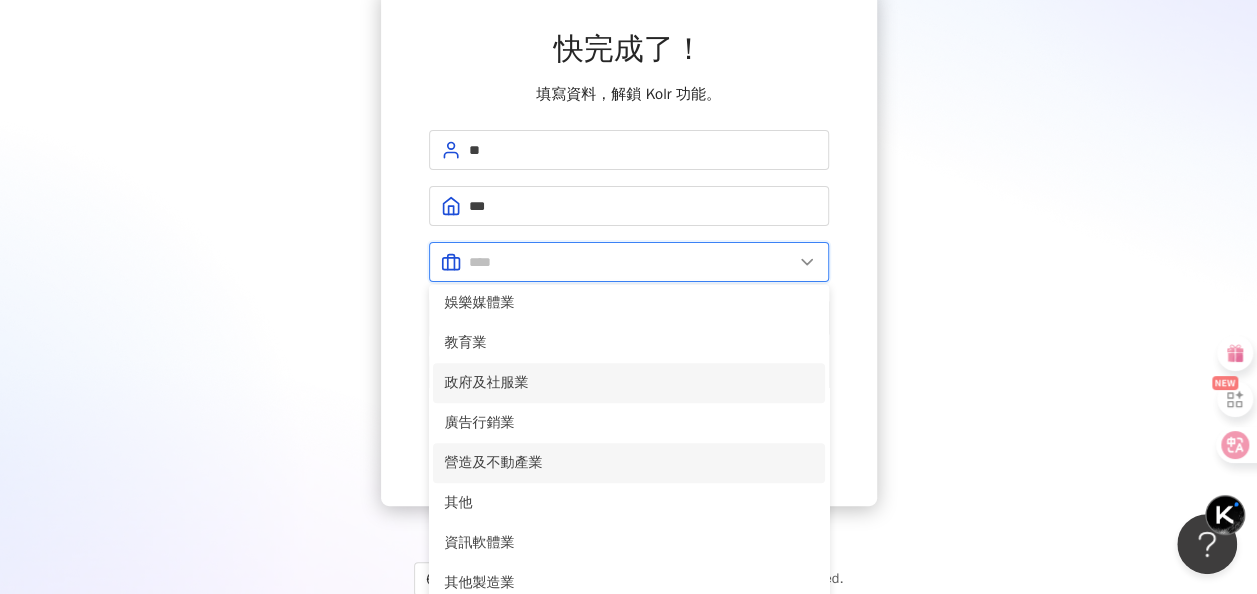 scroll, scrollTop: 408, scrollLeft: 0, axis: vertical 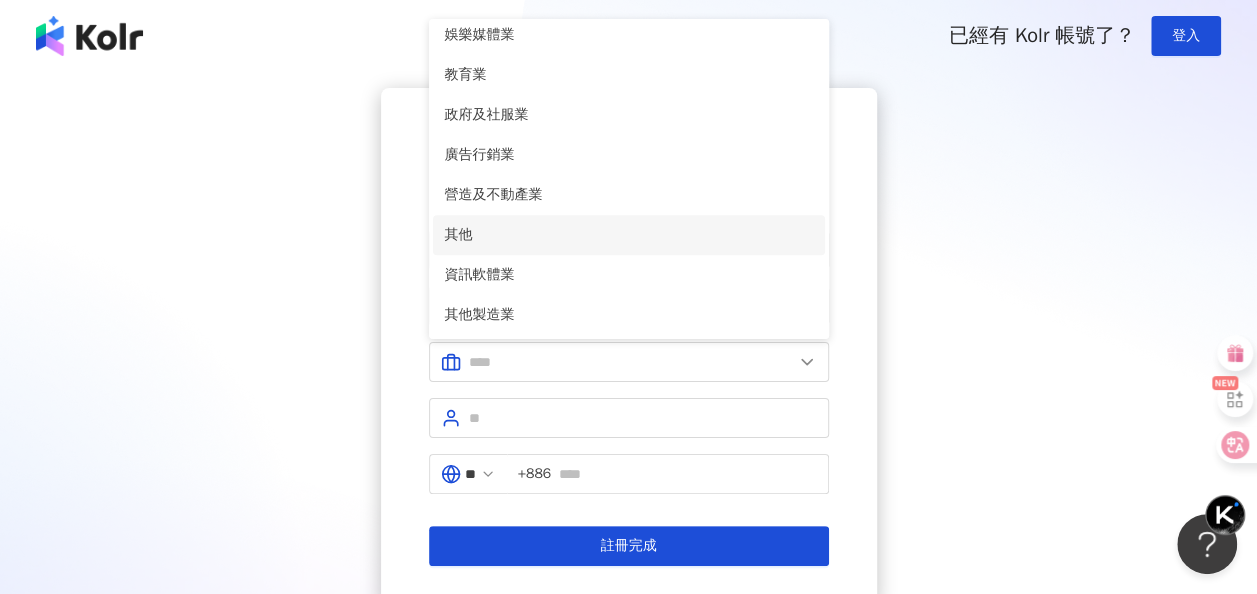 click on "其他" at bounding box center (629, 235) 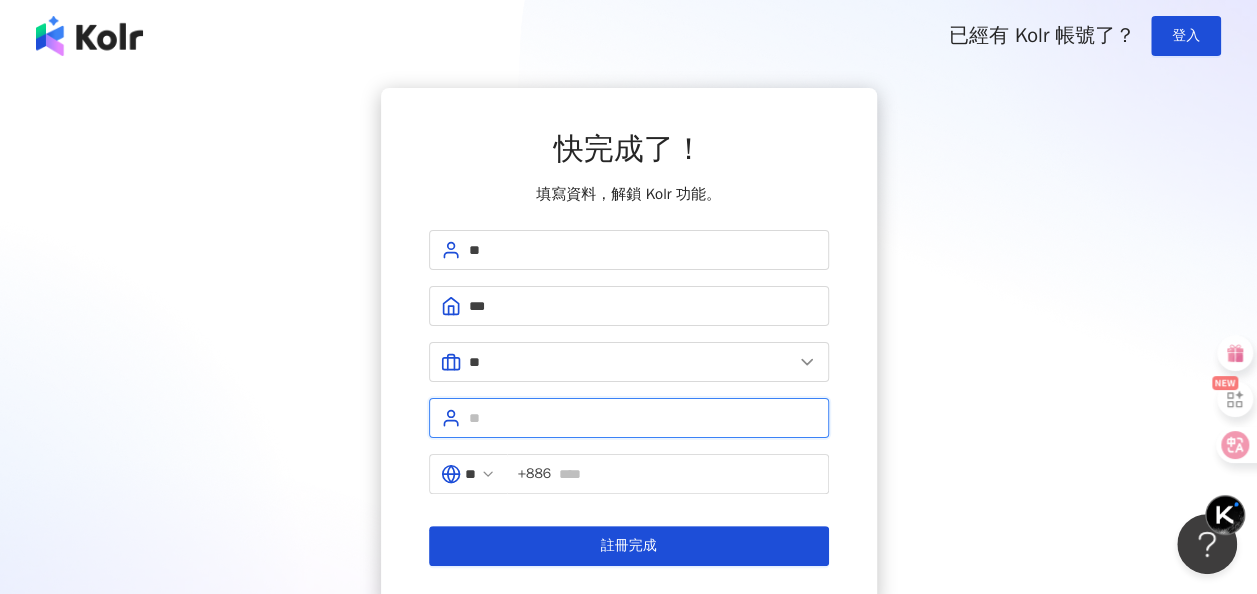 click at bounding box center [643, 418] 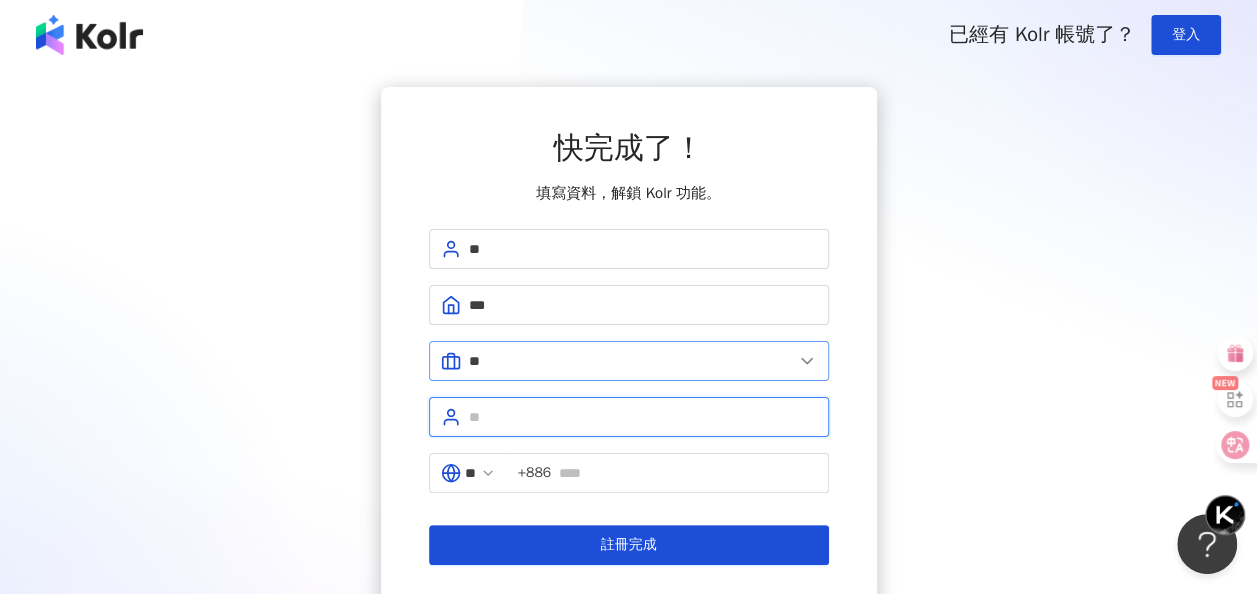 scroll, scrollTop: 0, scrollLeft: 0, axis: both 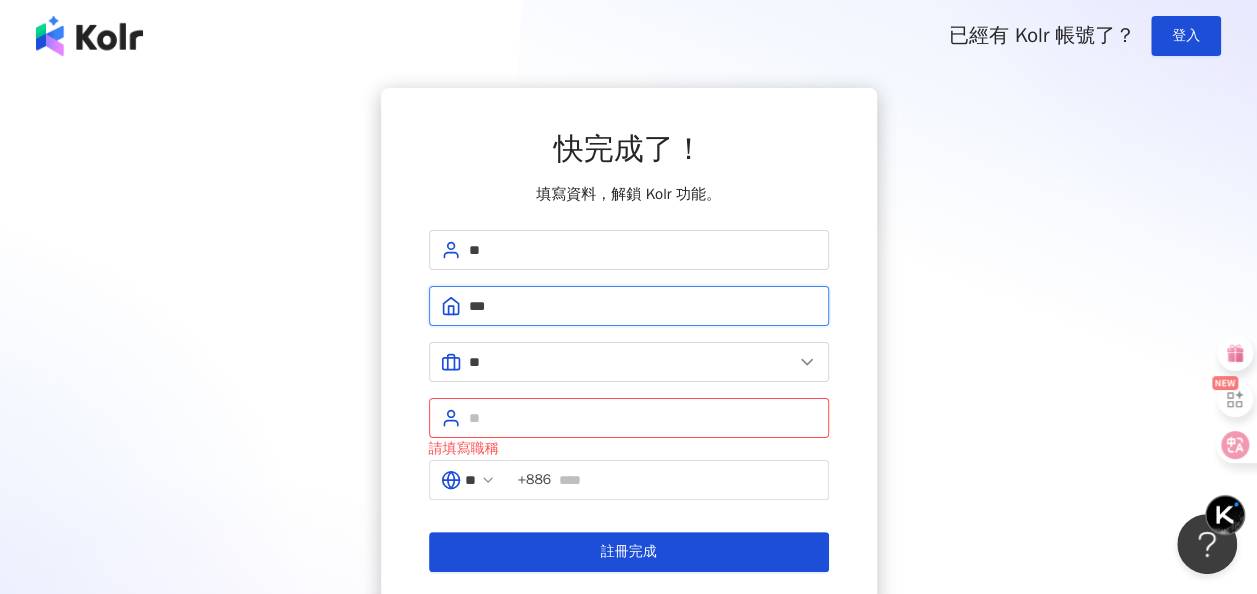 drag, startPoint x: 561, startPoint y: 305, endPoint x: 471, endPoint y: 315, distance: 90.55385 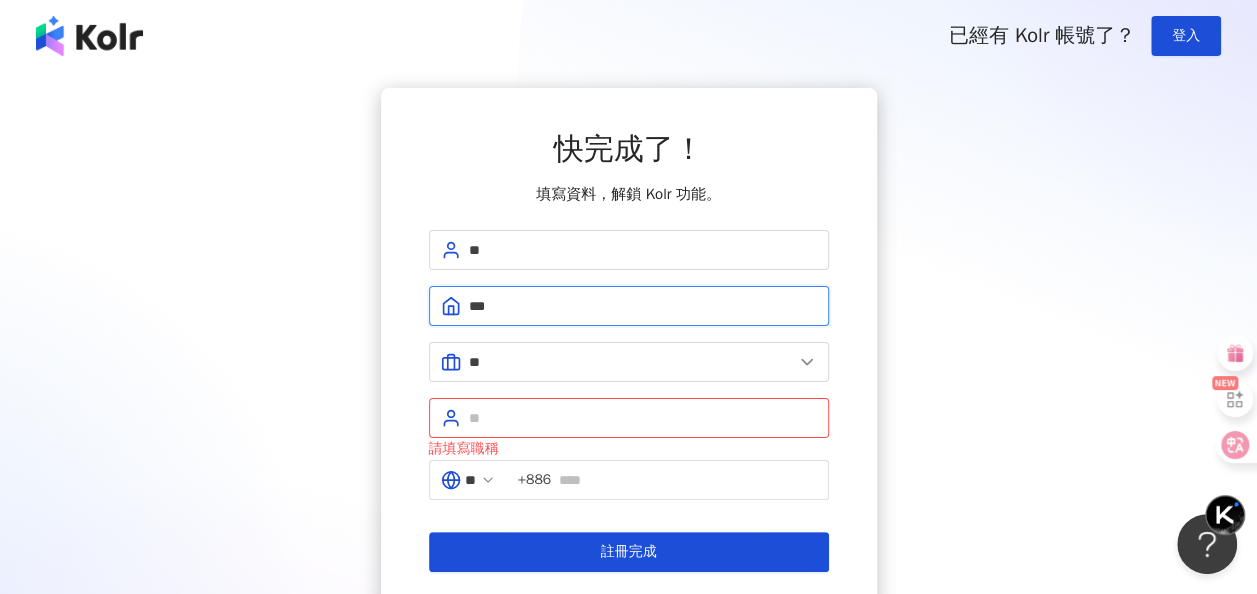 click on "***" at bounding box center [643, 306] 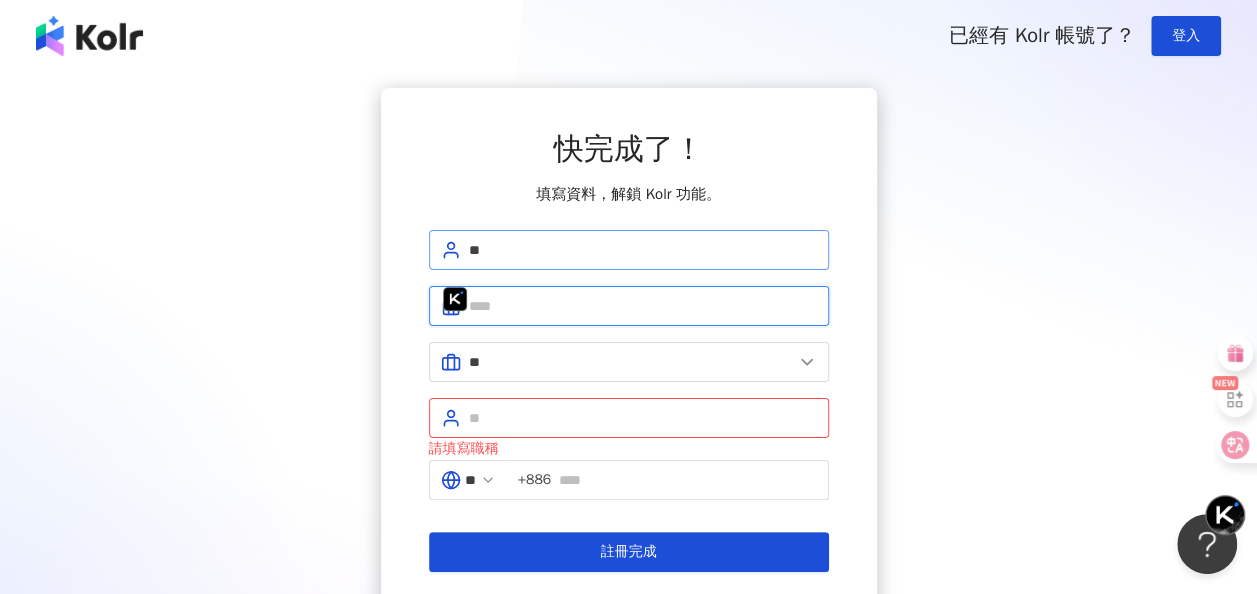type 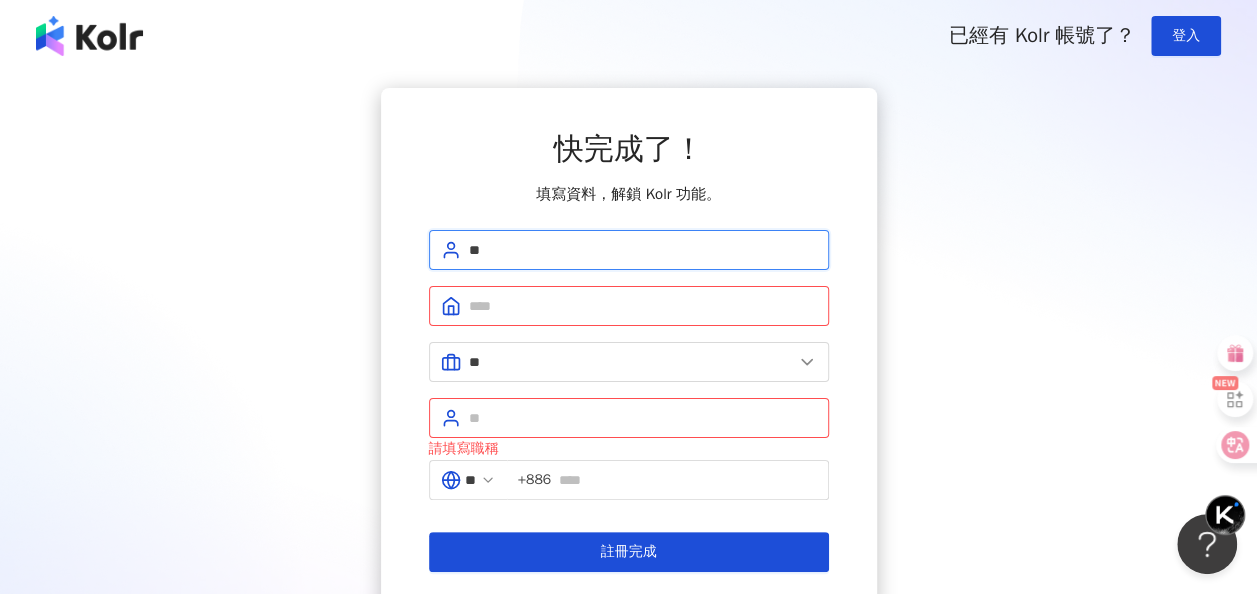 click on "**" at bounding box center [643, 250] 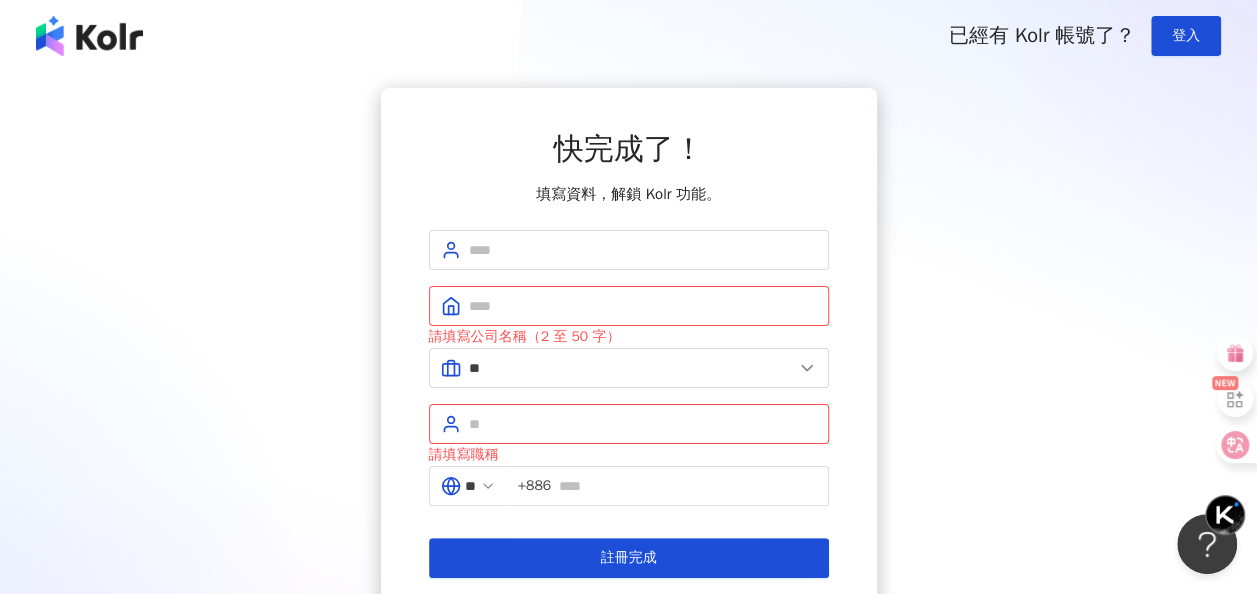 click on "快完成了！ 填寫資料，解鎖 Kolr 功能。 請填寫公司名稱（2 至 50 字） ** 美容業 醫療生技及保健業 食品飲料業 批發及零售業 電子商務業 金融業 資訊電子工業 觀光餐旅業 遊戲業 通訊業 娛樂媒體業 教育業 政府及社服業 廣告行銷業 營造及不動產業 其他 資訊軟體業 其他製造業 請填寫職稱 ** +886 註冊完成" at bounding box center [628, 353] 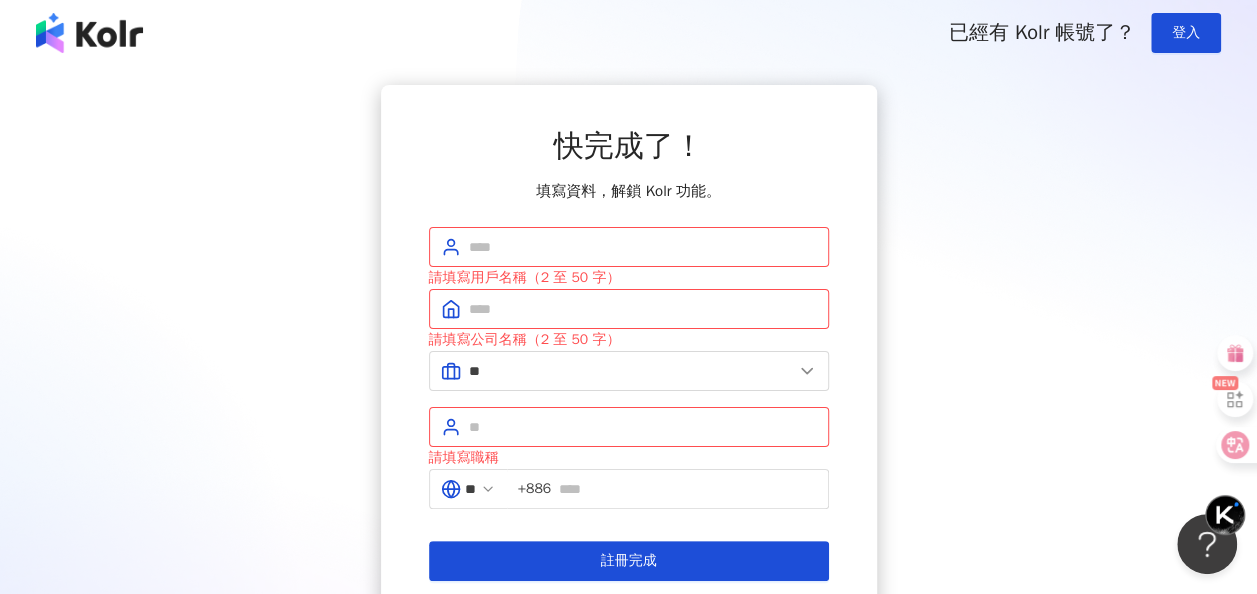 scroll, scrollTop: 0, scrollLeft: 0, axis: both 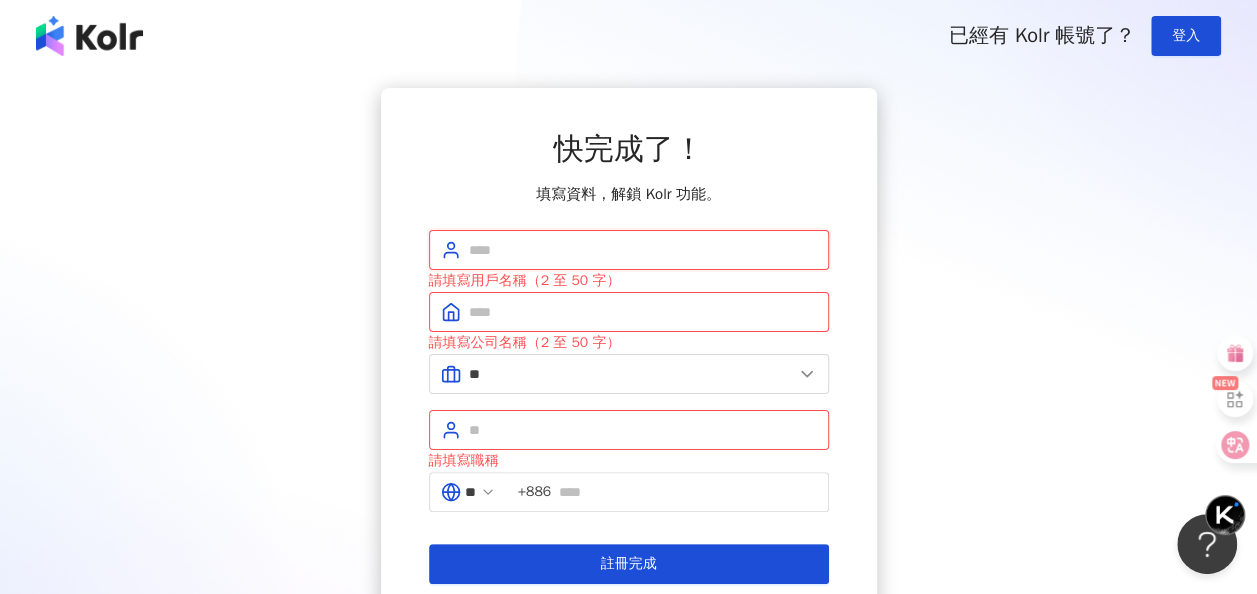 click at bounding box center [643, 250] 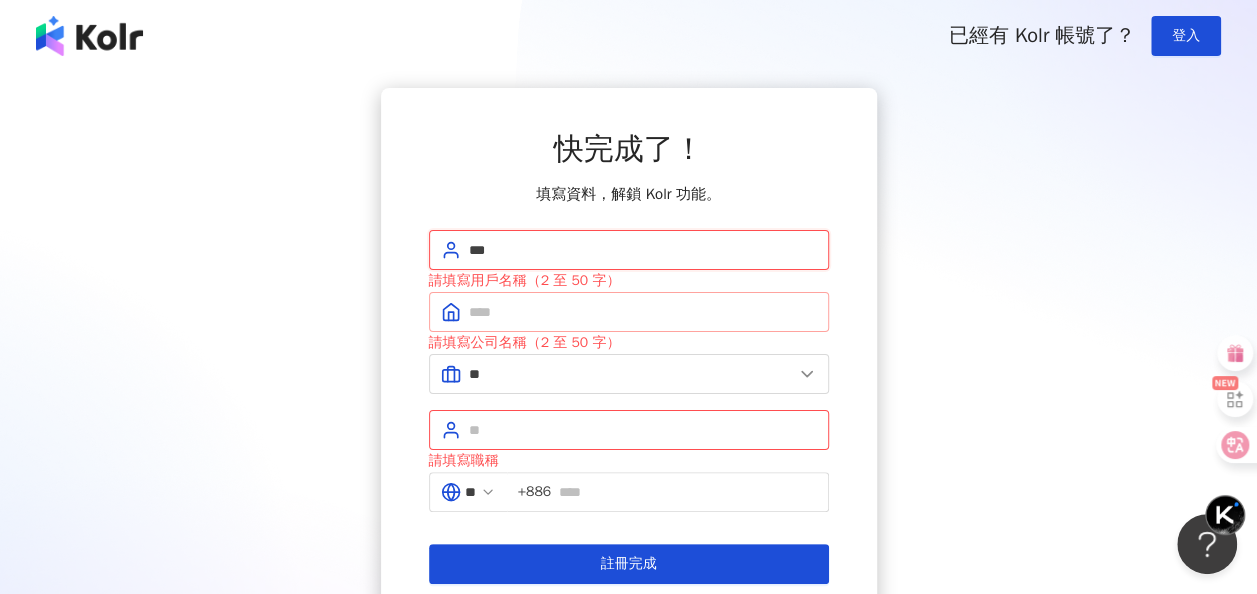 type on "***" 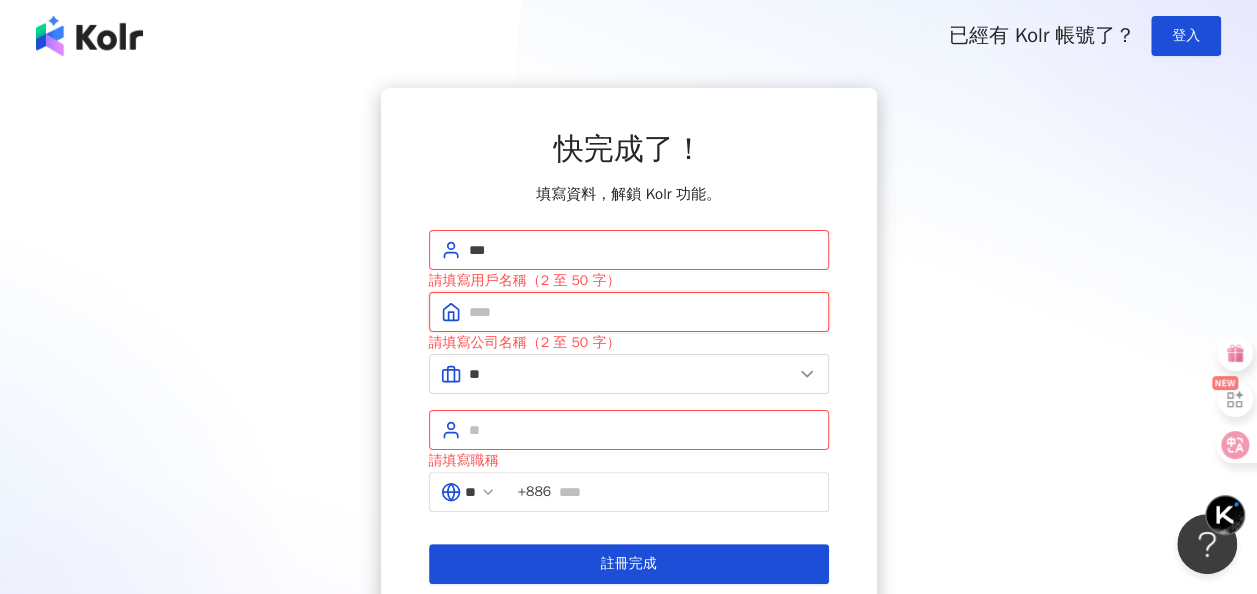 click at bounding box center (643, 312) 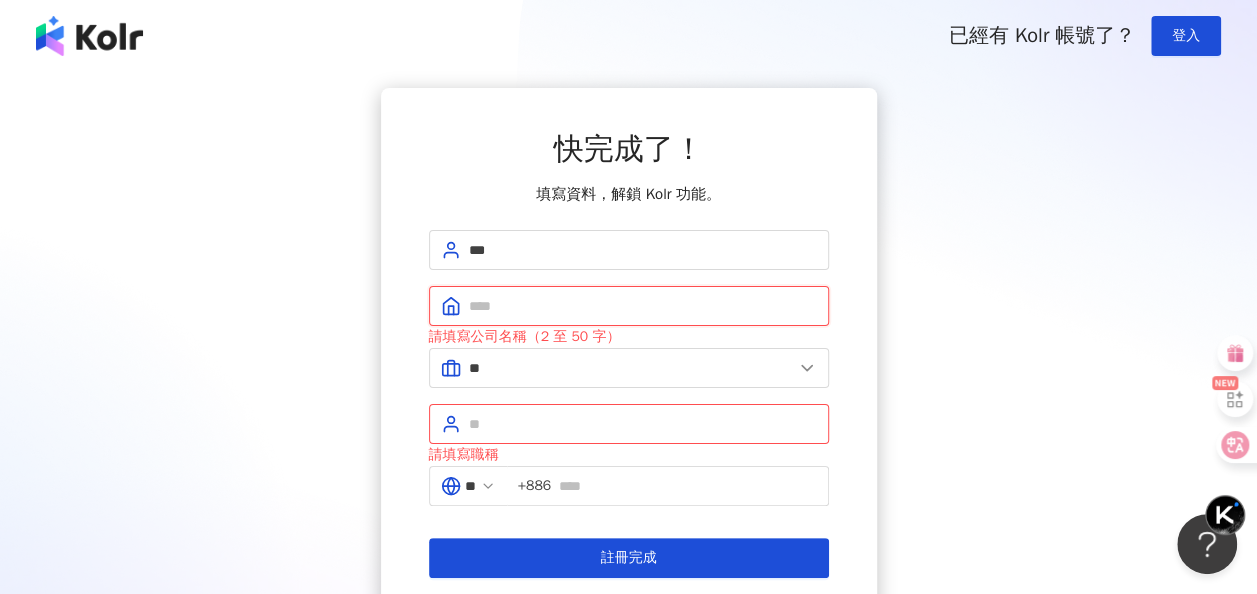 type on "*" 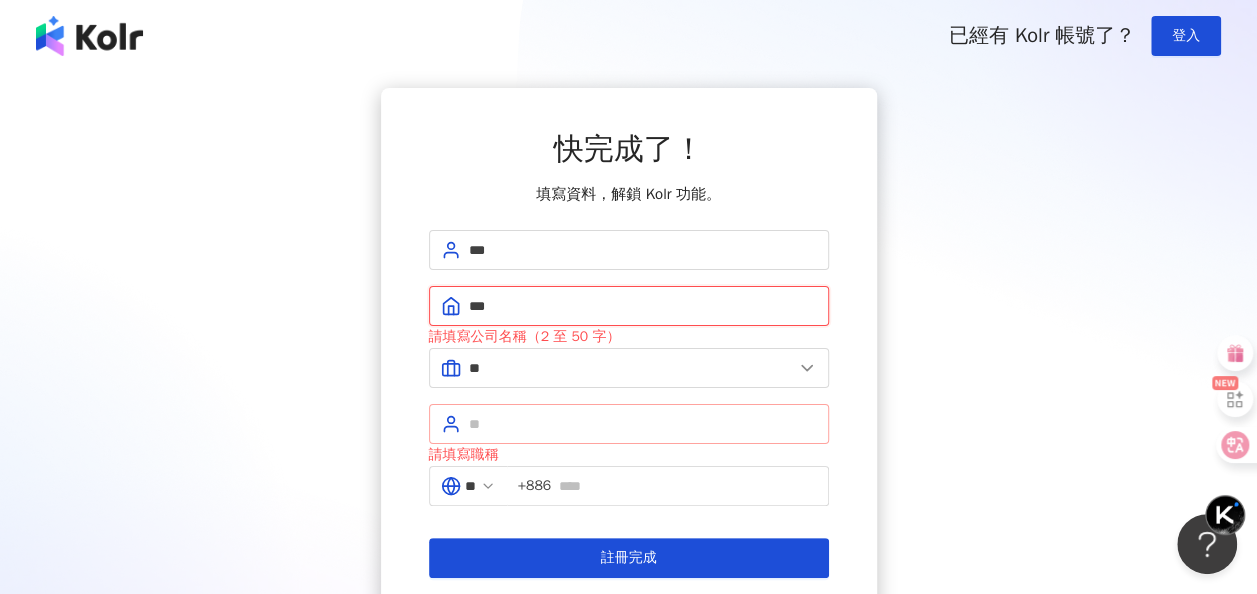 type on "***" 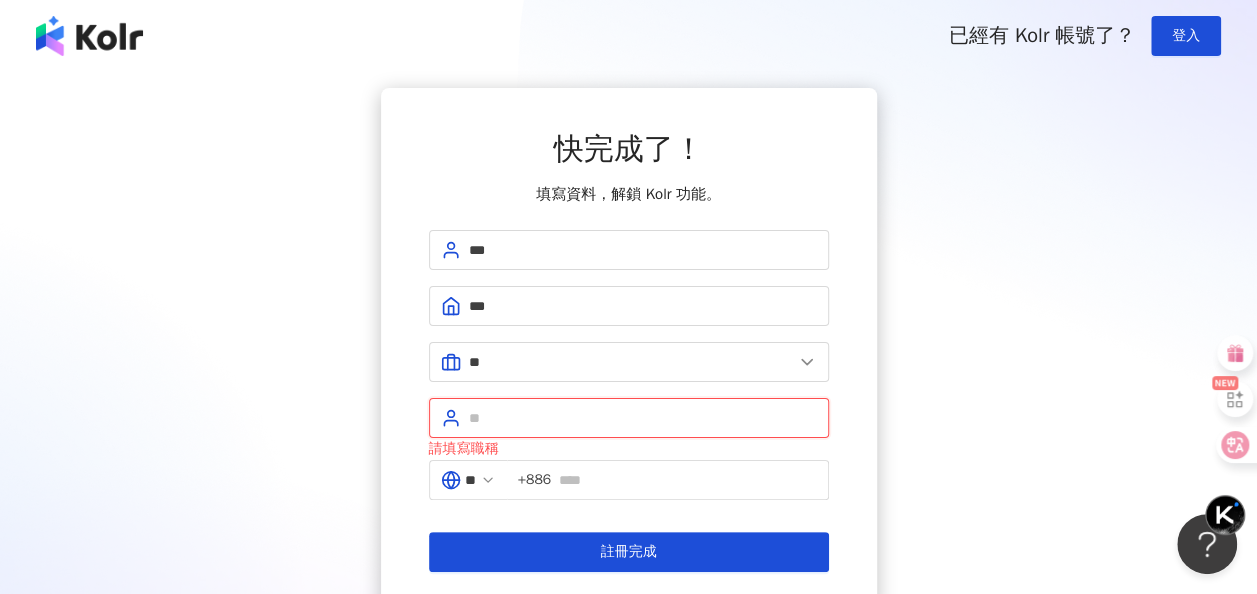 click at bounding box center [643, 418] 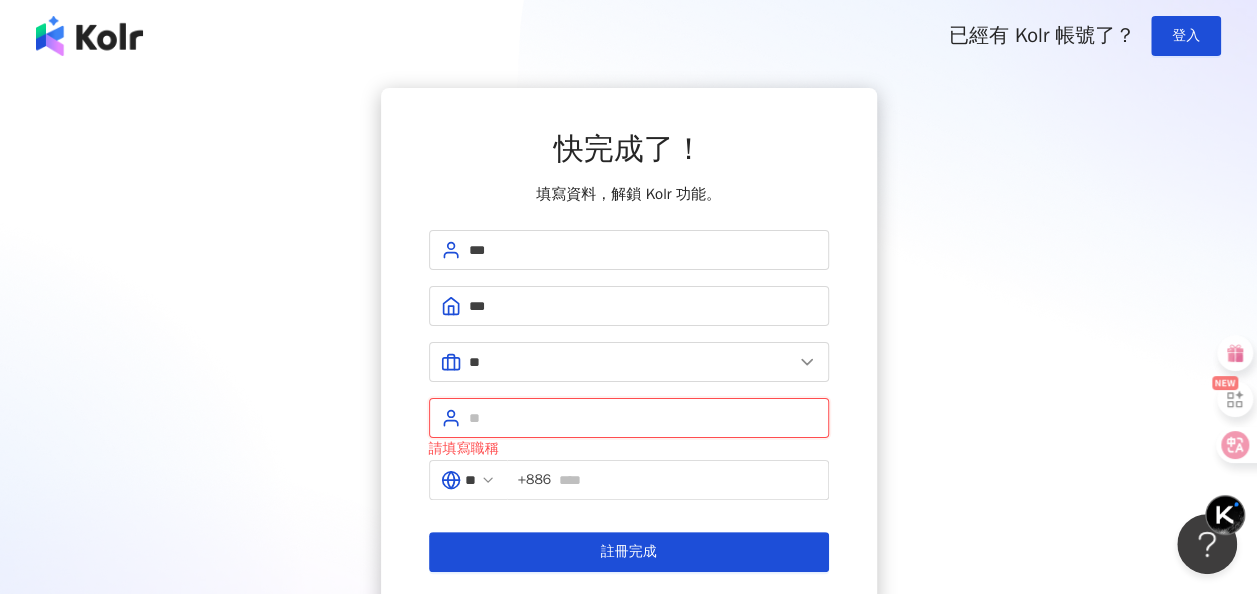 type on "*" 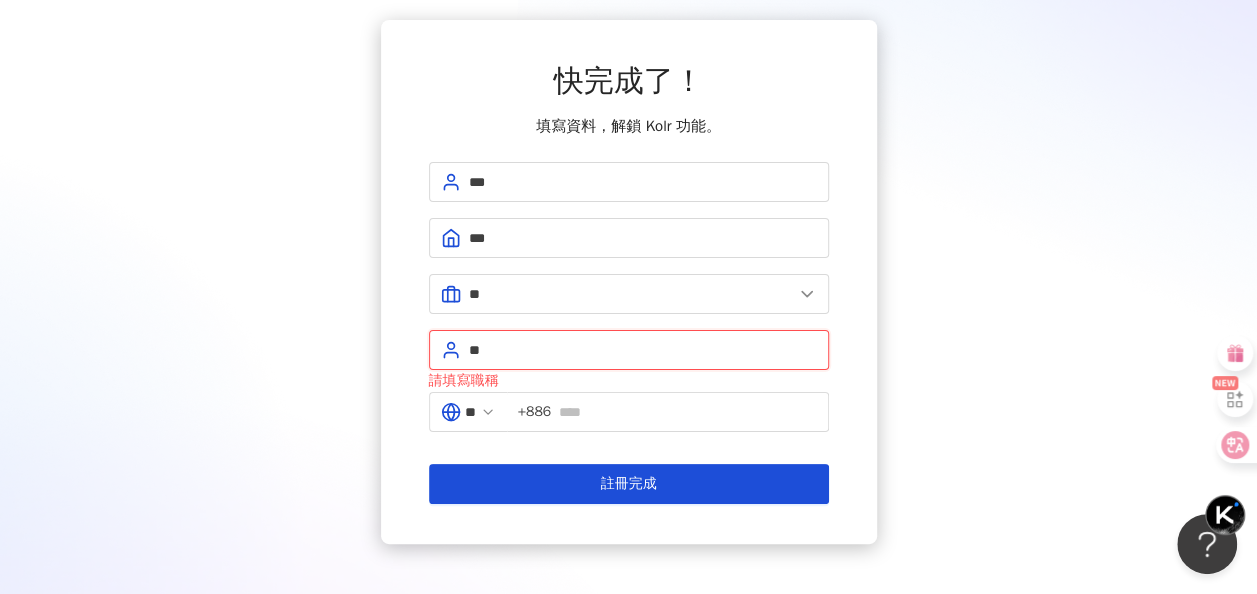 scroll, scrollTop: 100, scrollLeft: 0, axis: vertical 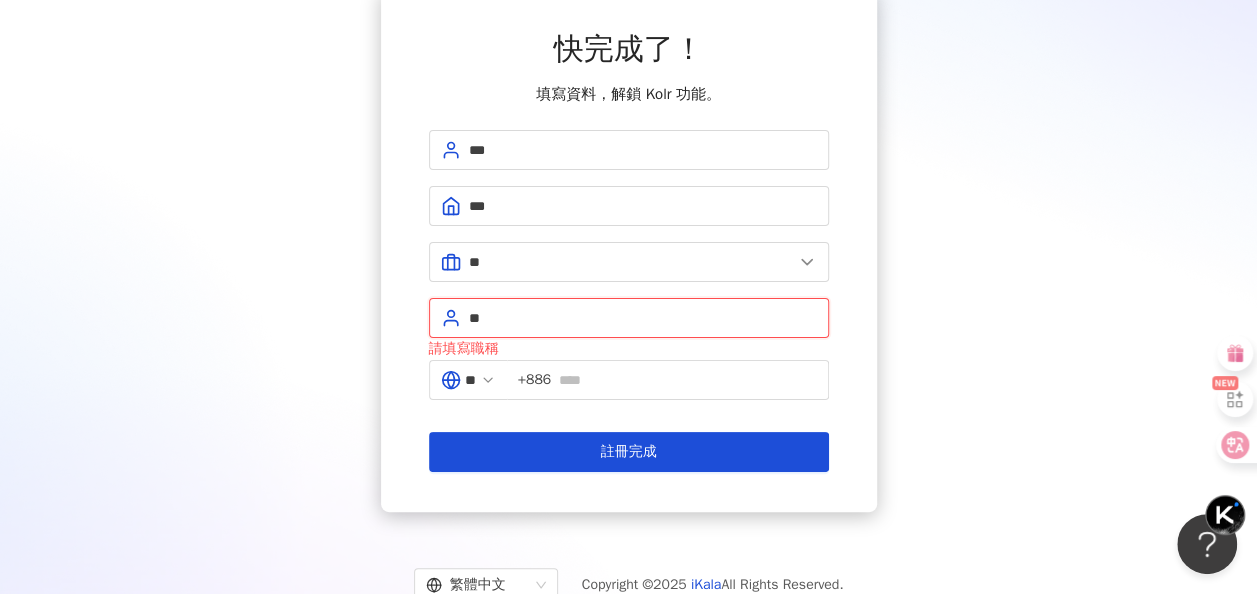 type on "**" 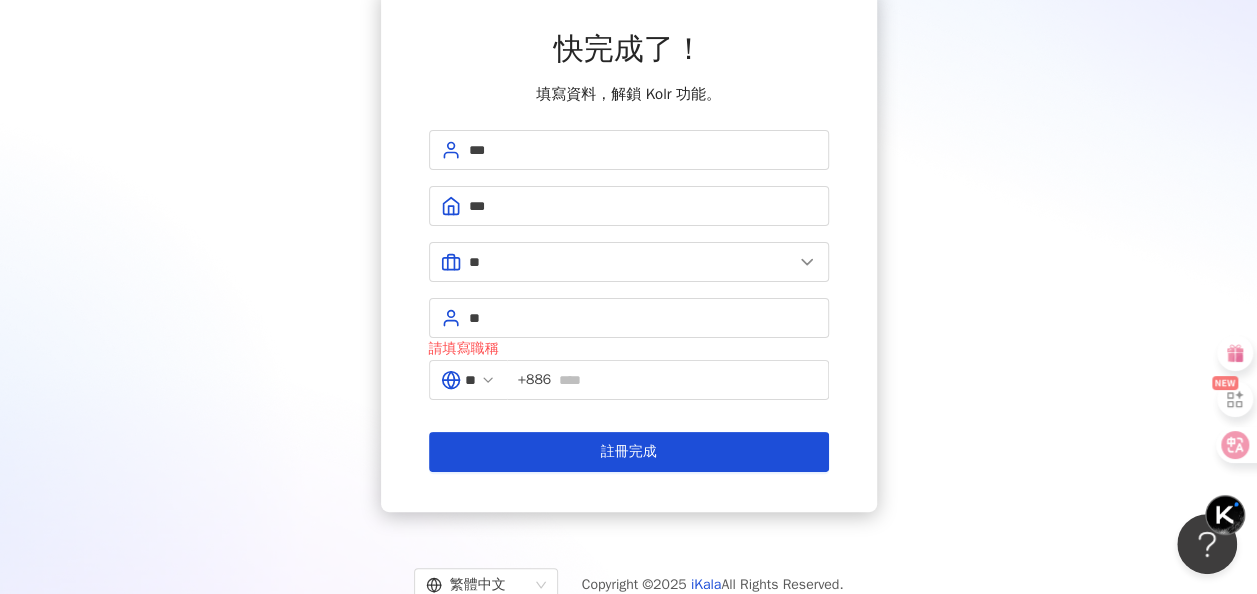 click on "*** *** ** 美容業 醫療生技及保健業 食品飲料業 批發及零售業 電子商務業 金融業 資訊電子工業 觀光餐旅業 遊戲業 通訊業 娛樂媒體業 教育業 政府及社服業 廣告行銷業 營造及不動產業 其他 資訊軟體業 其他製造業 ** 請填寫職稱 ** +886 註冊完成" at bounding box center [629, 301] 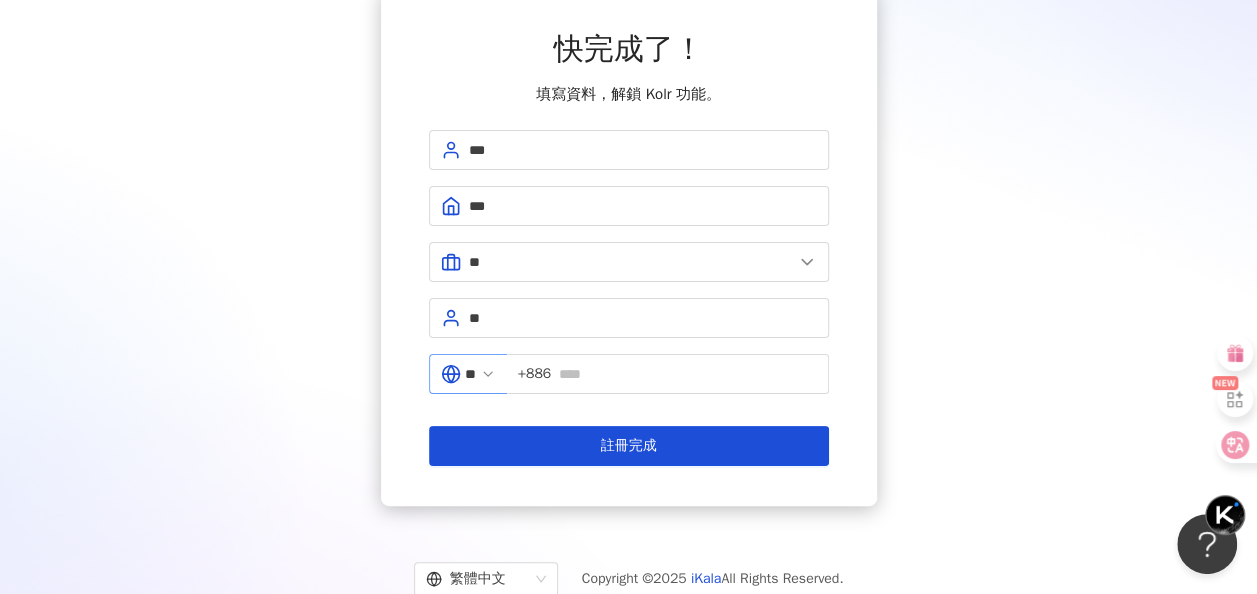 click on "**" at bounding box center [468, 374] 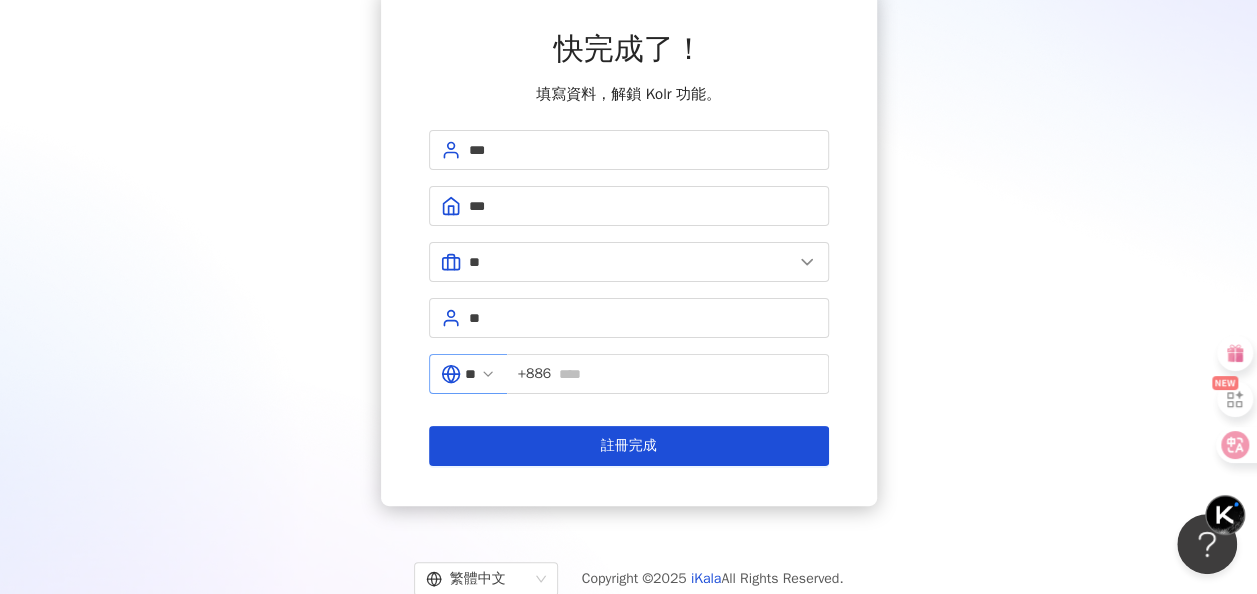 click 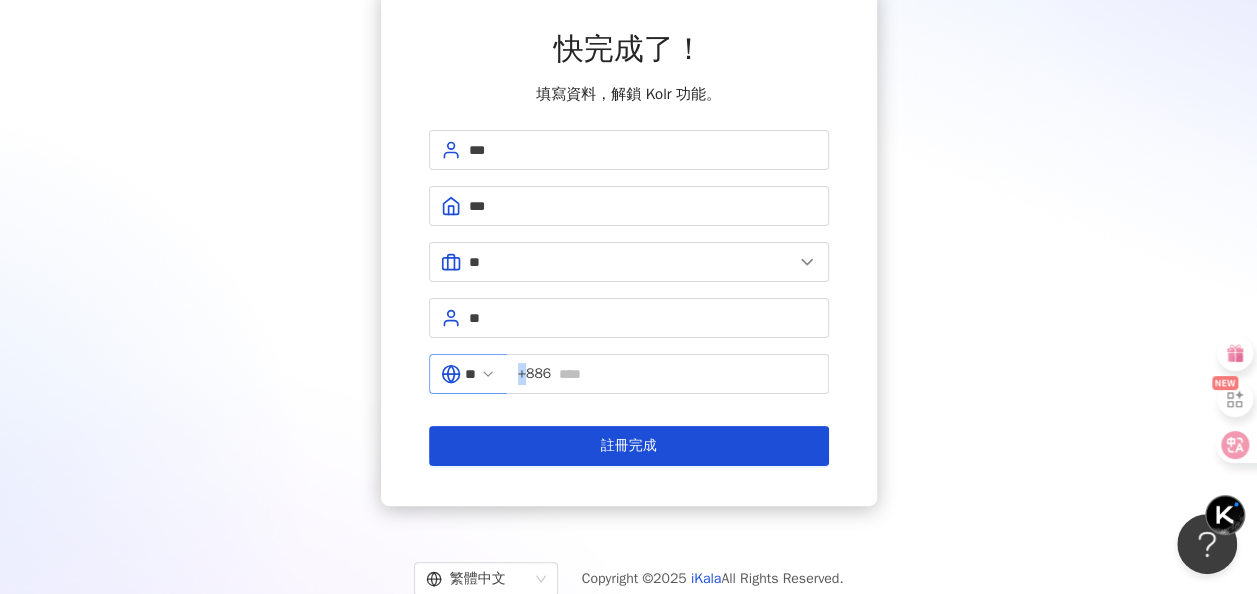click 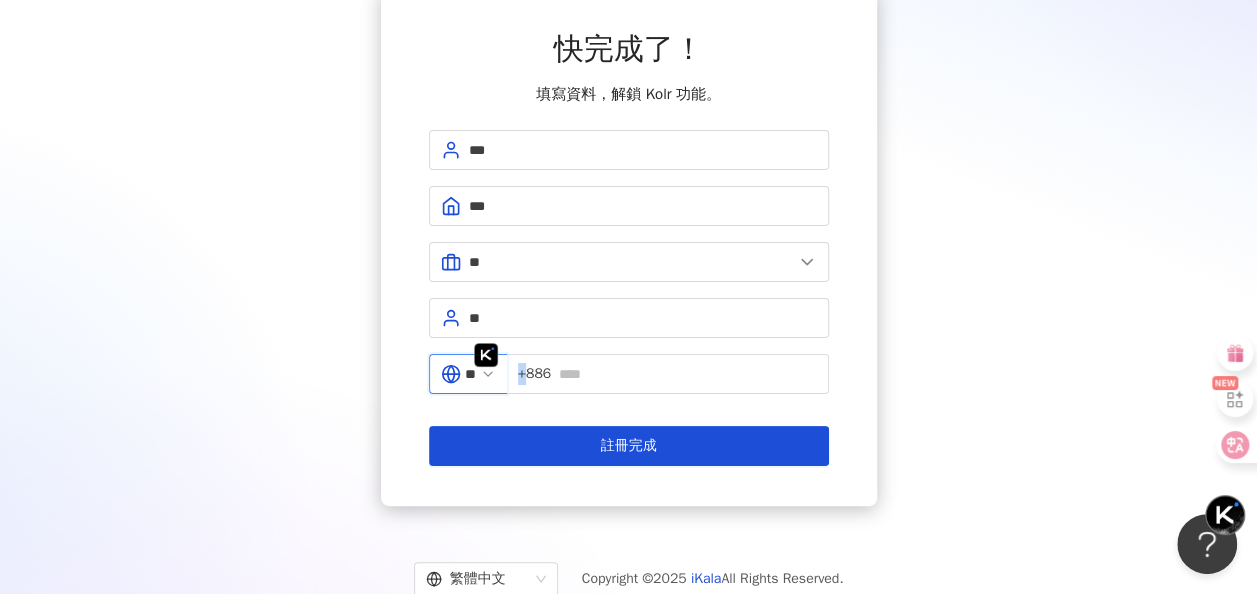 drag, startPoint x: 502, startPoint y: 371, endPoint x: 486, endPoint y: 372, distance: 16.03122 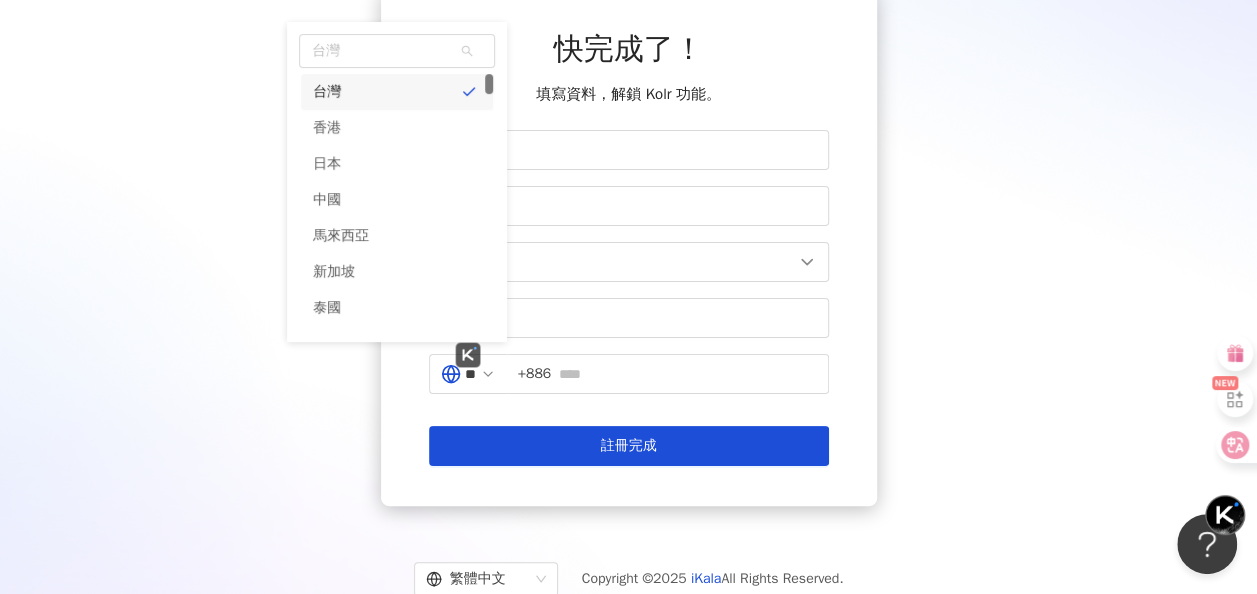 click on "*** *** ** 美容業 醫療生技及保健業 食品飲料業 批發及零售業 電子商務業 金融業 資訊電子工業 觀光餐旅業 遊戲業 通訊業 娛樂媒體業 教育業 政府及社服業 廣告行銷業 營造及不動產業 其他 資訊軟體業 其他製造業 ** ** 台灣 tw hk 台灣 香港 日本 中國 馬來西亞 新加坡 泰國 越南 +886 註冊完成" at bounding box center [629, 298] 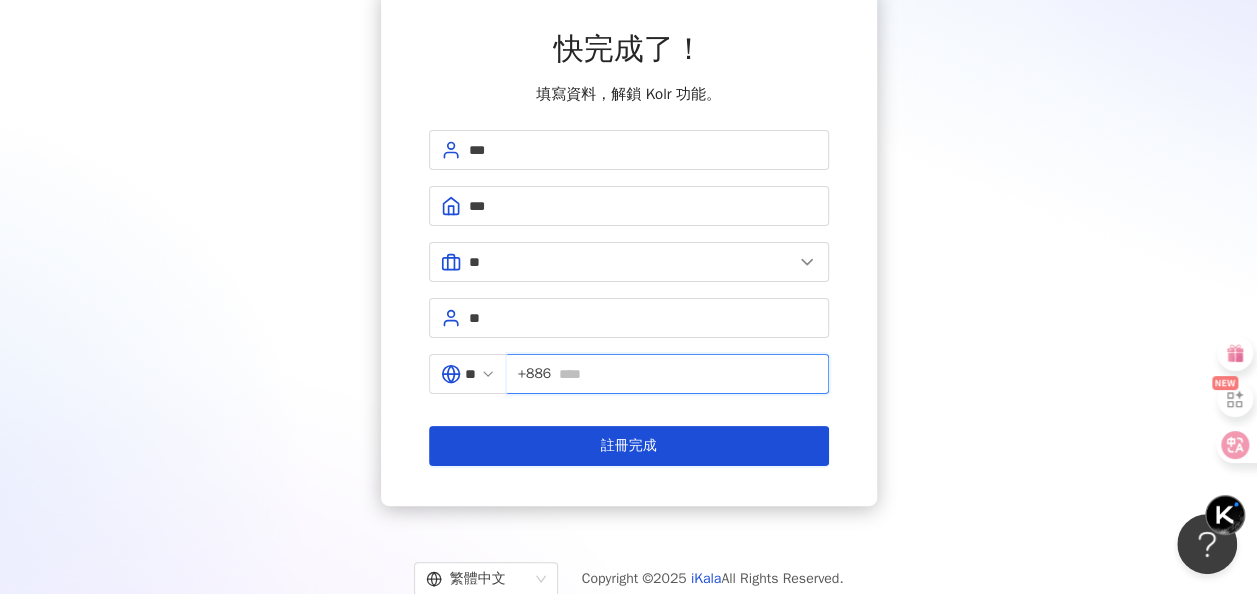 click at bounding box center (687, 374) 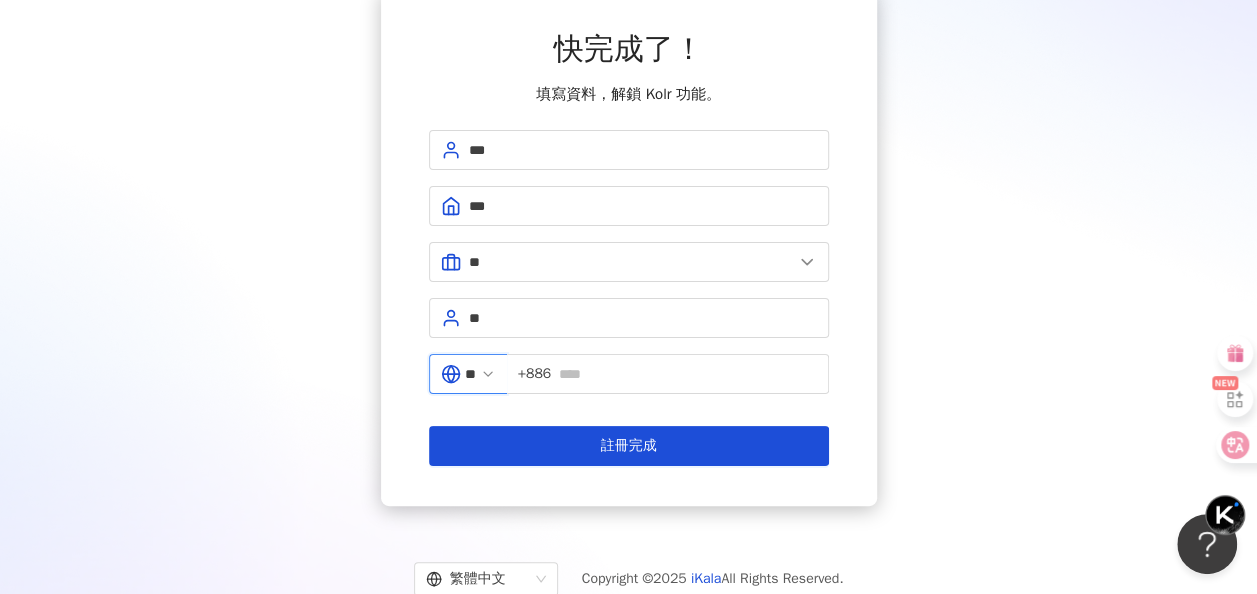 click on "**" at bounding box center [470, 374] 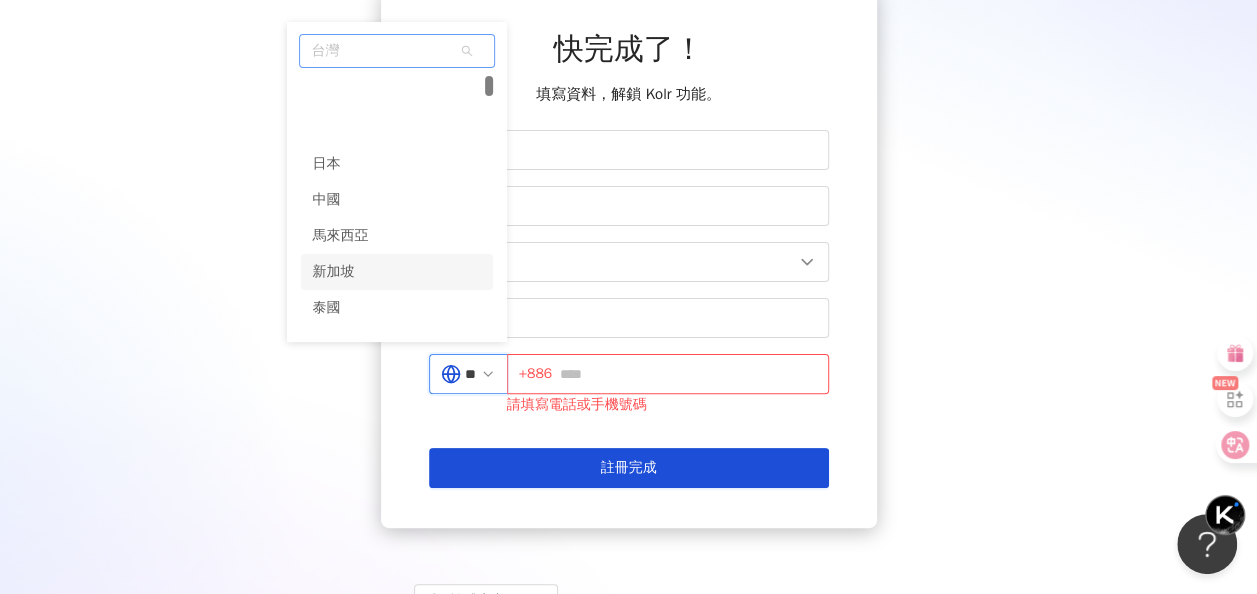 scroll, scrollTop: 100, scrollLeft: 0, axis: vertical 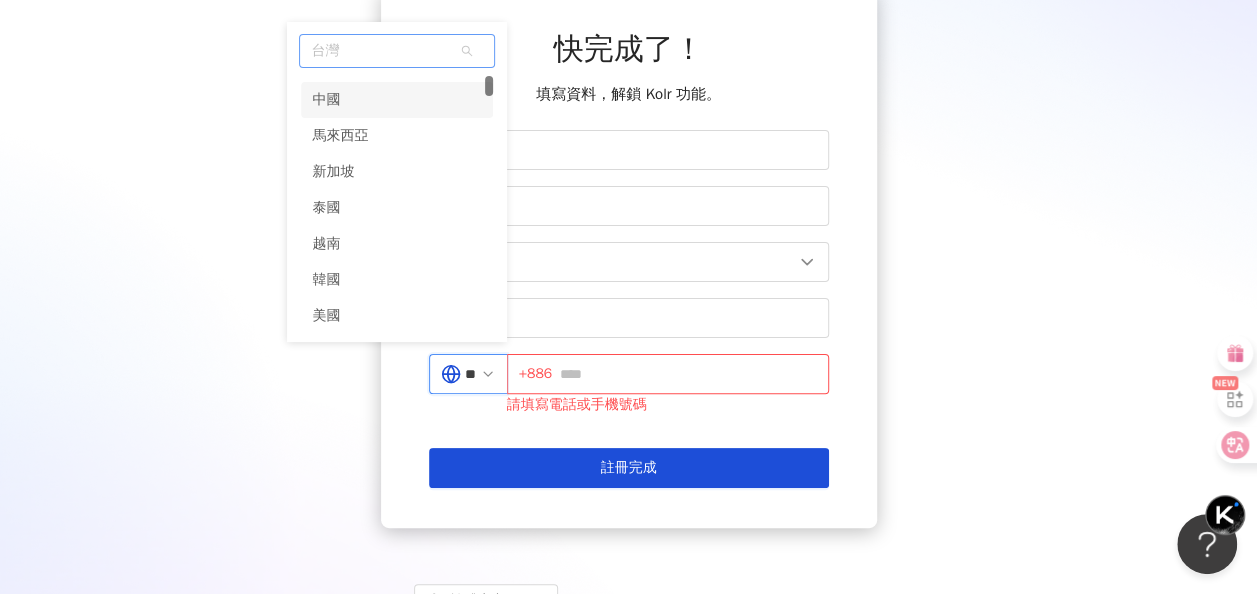 click on "中國" at bounding box center [397, 100] 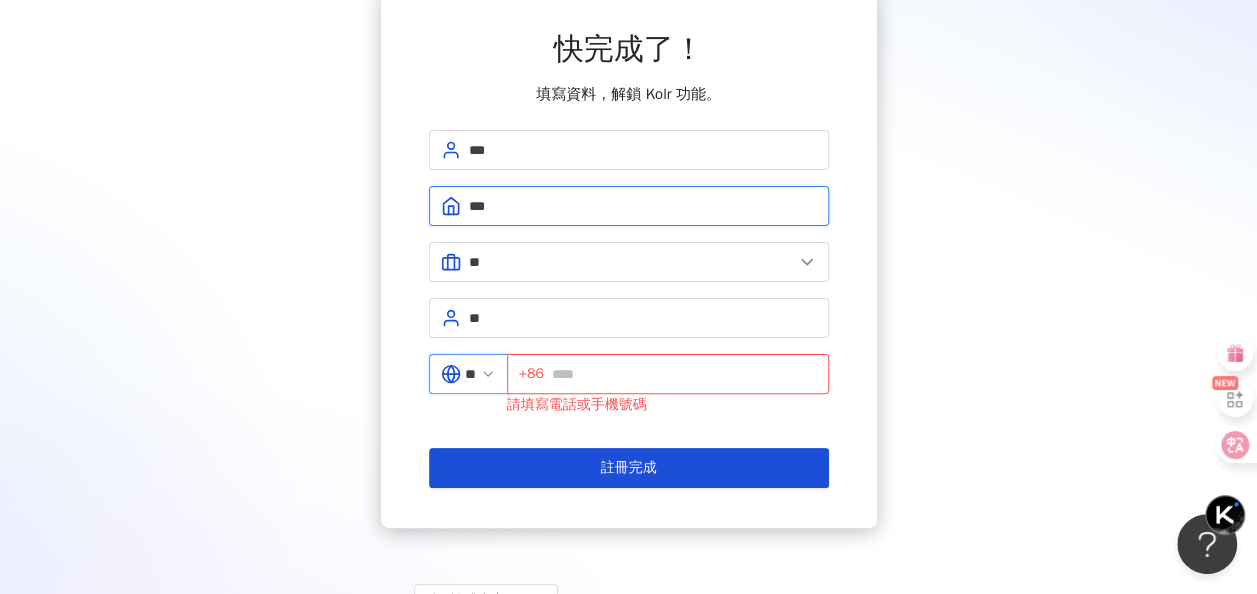 click on "***" at bounding box center (643, 206) 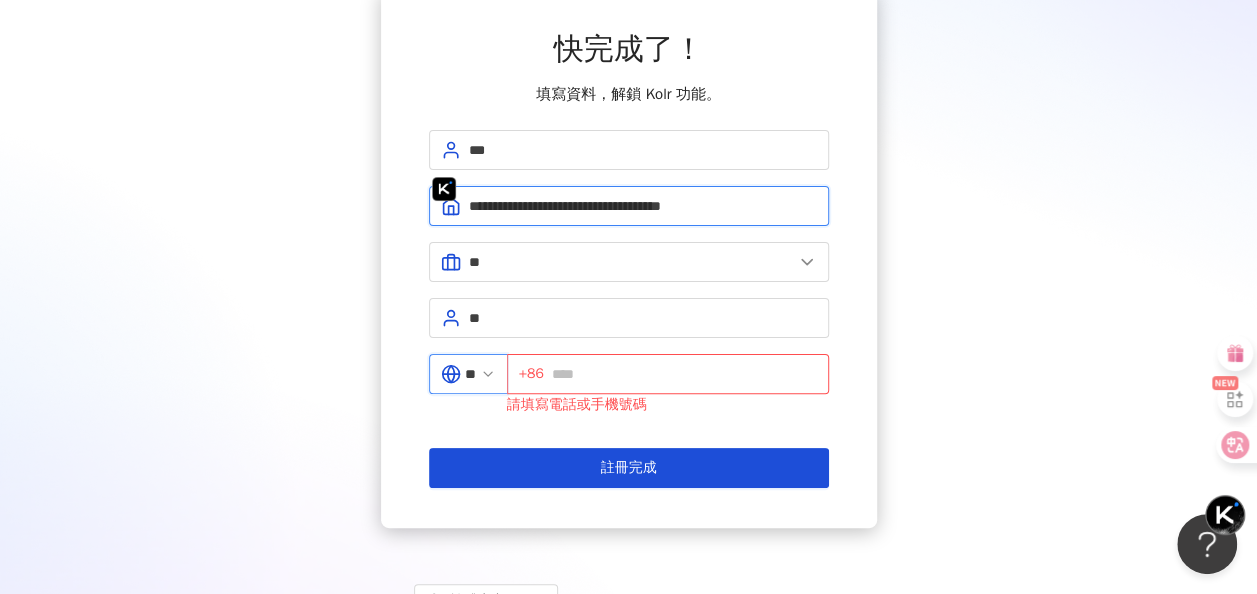 type on "**********" 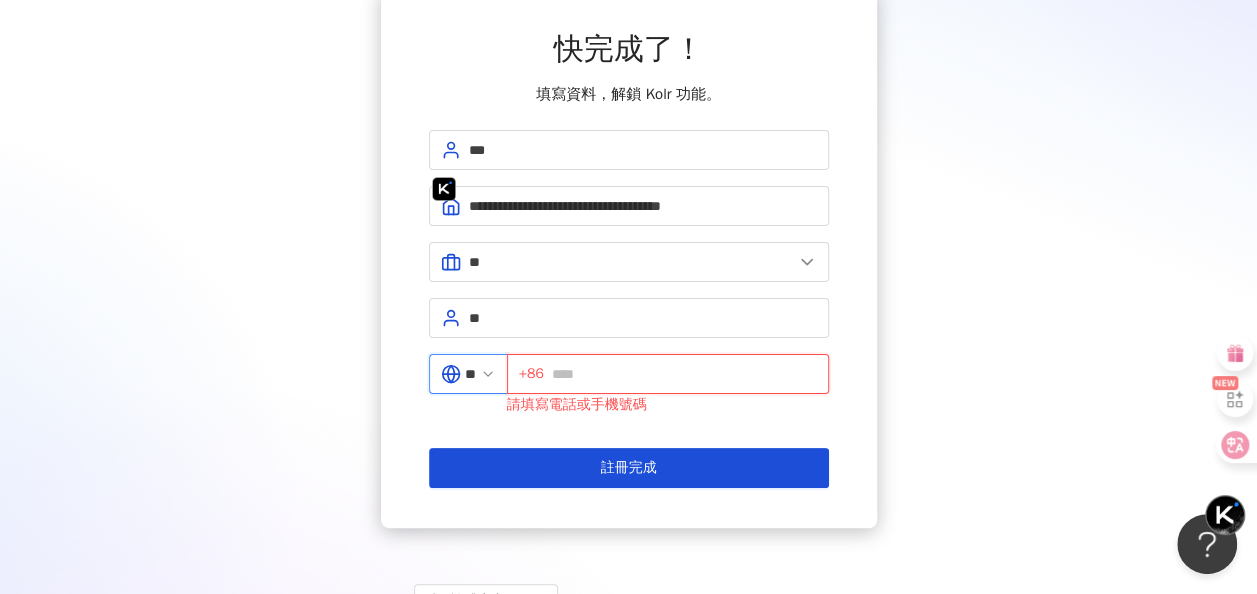 click at bounding box center [684, 374] 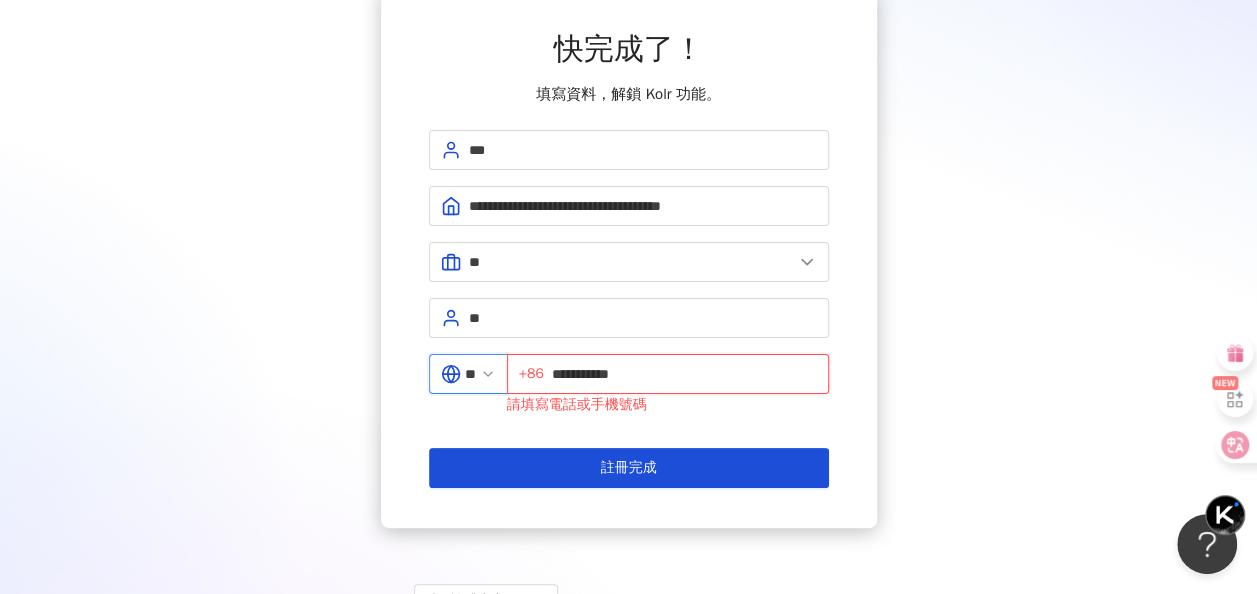 drag, startPoint x: 662, startPoint y: 373, endPoint x: 569, endPoint y: 368, distance: 93.13431 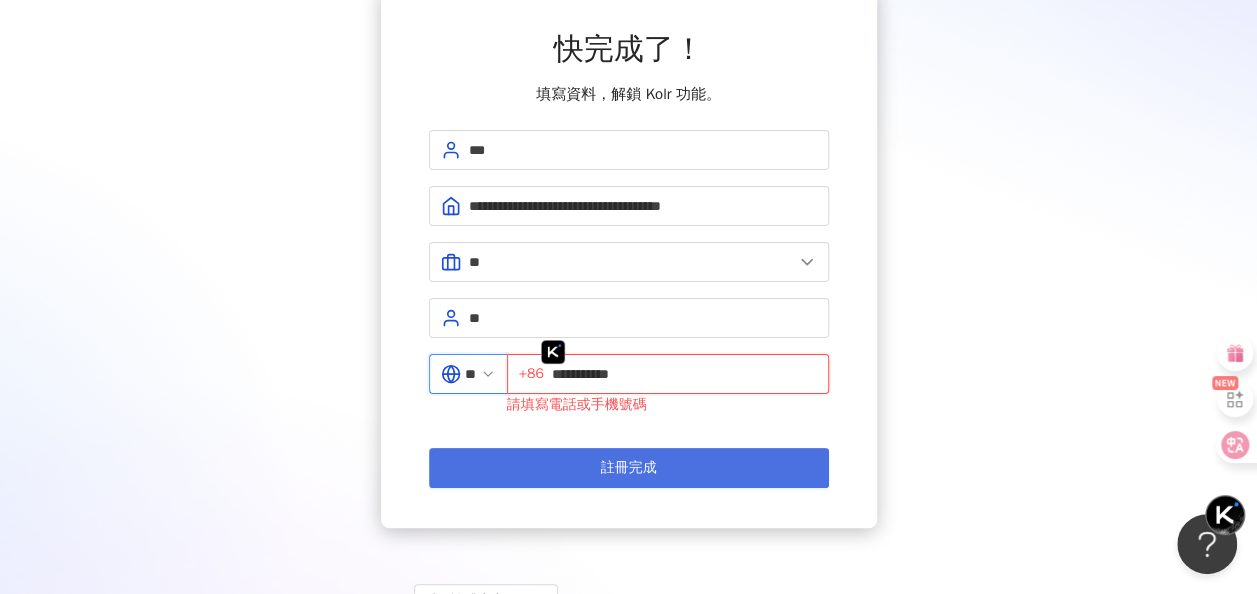 type on "**********" 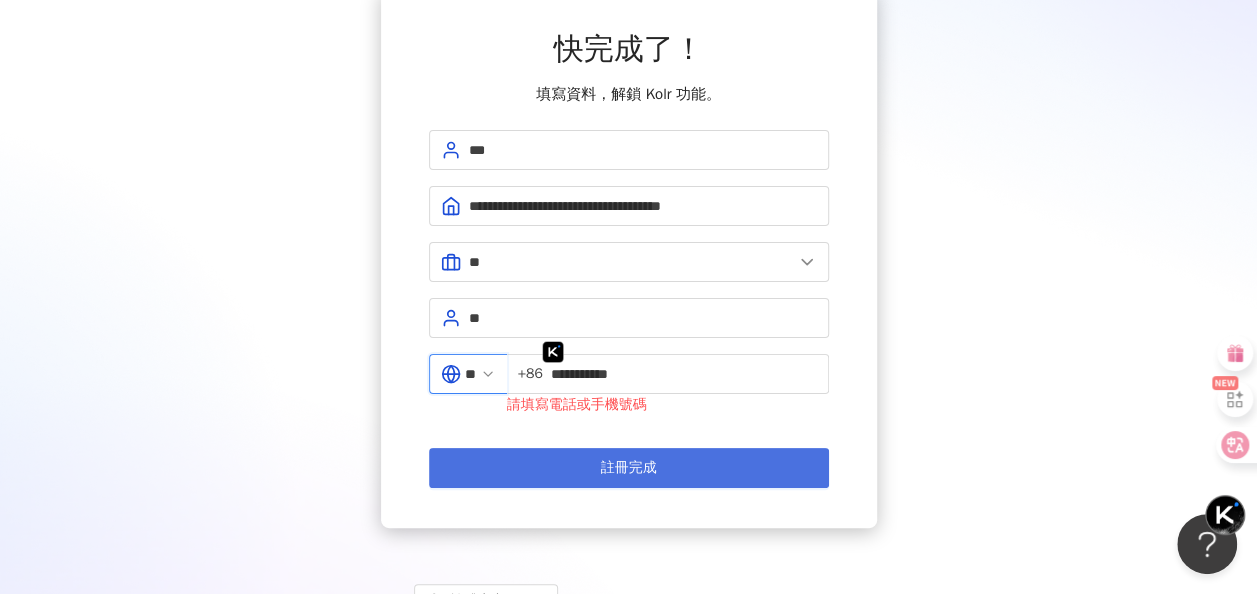 click on "註冊完成" at bounding box center [629, 468] 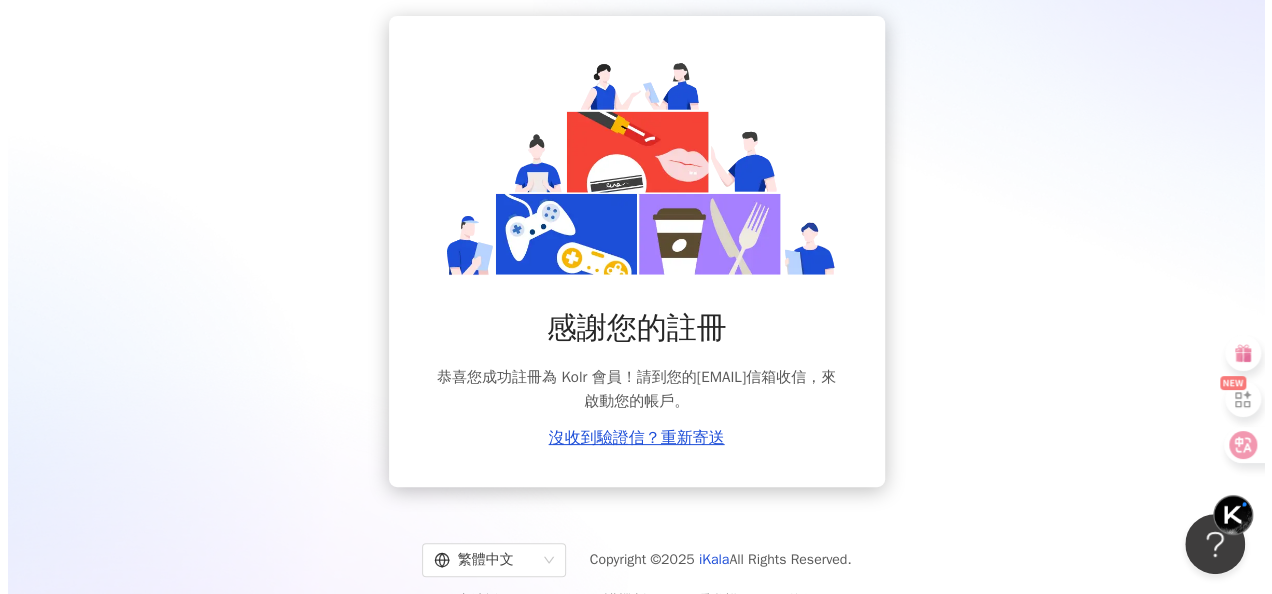 scroll, scrollTop: 10, scrollLeft: 0, axis: vertical 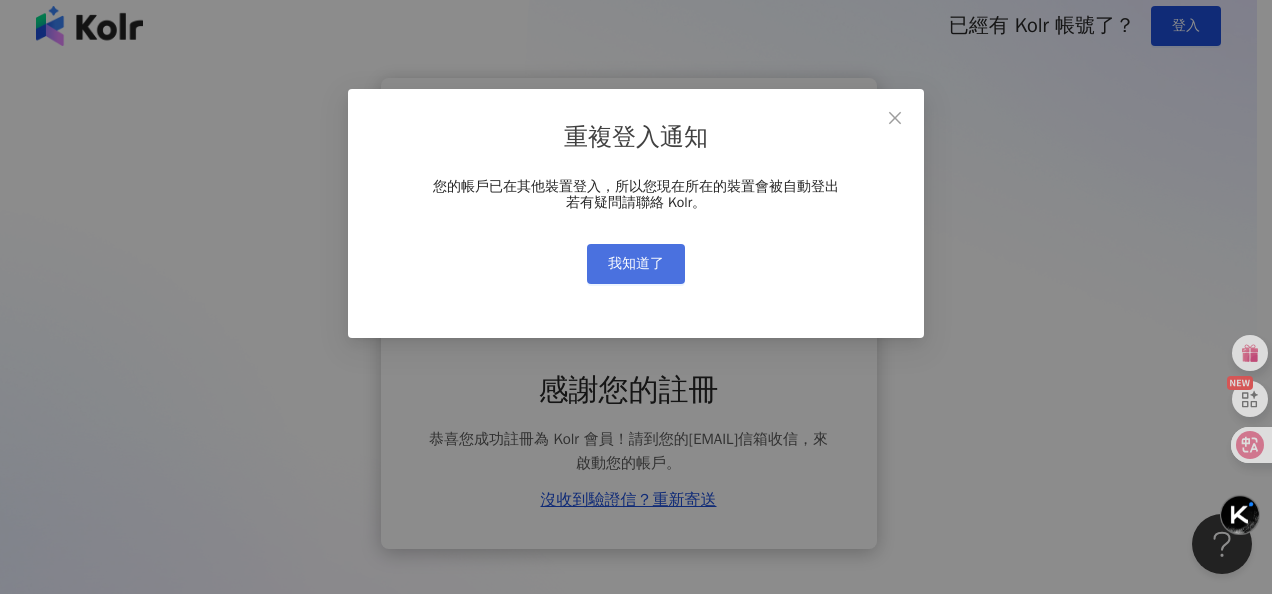 click on "我知道了" at bounding box center (636, 264) 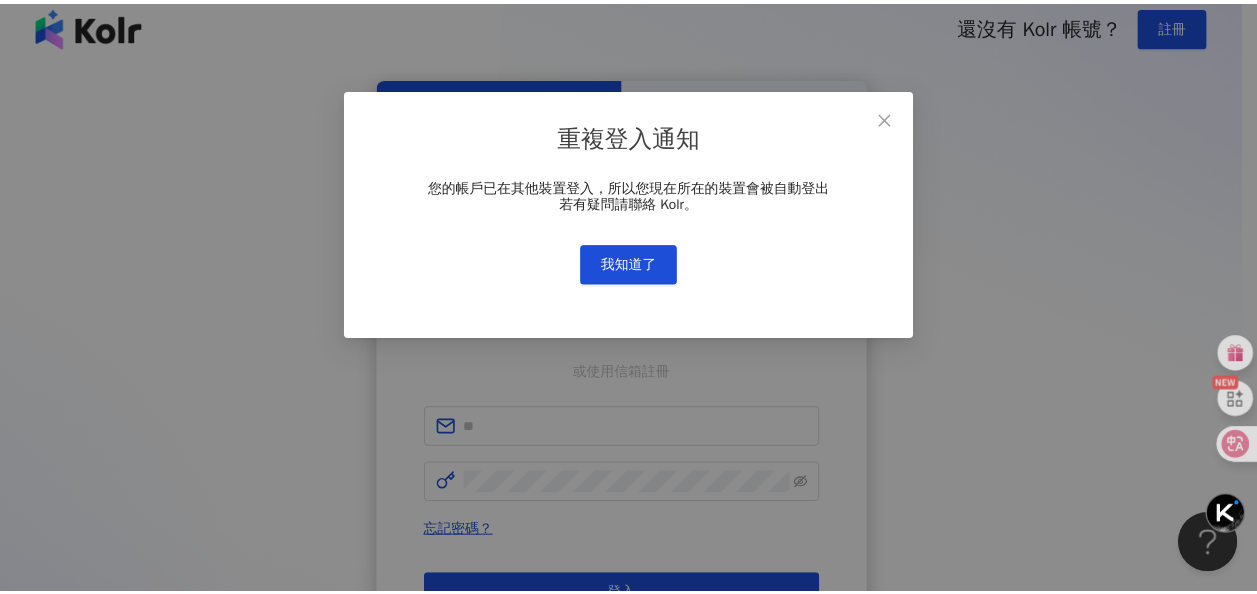 scroll, scrollTop: 0, scrollLeft: 0, axis: both 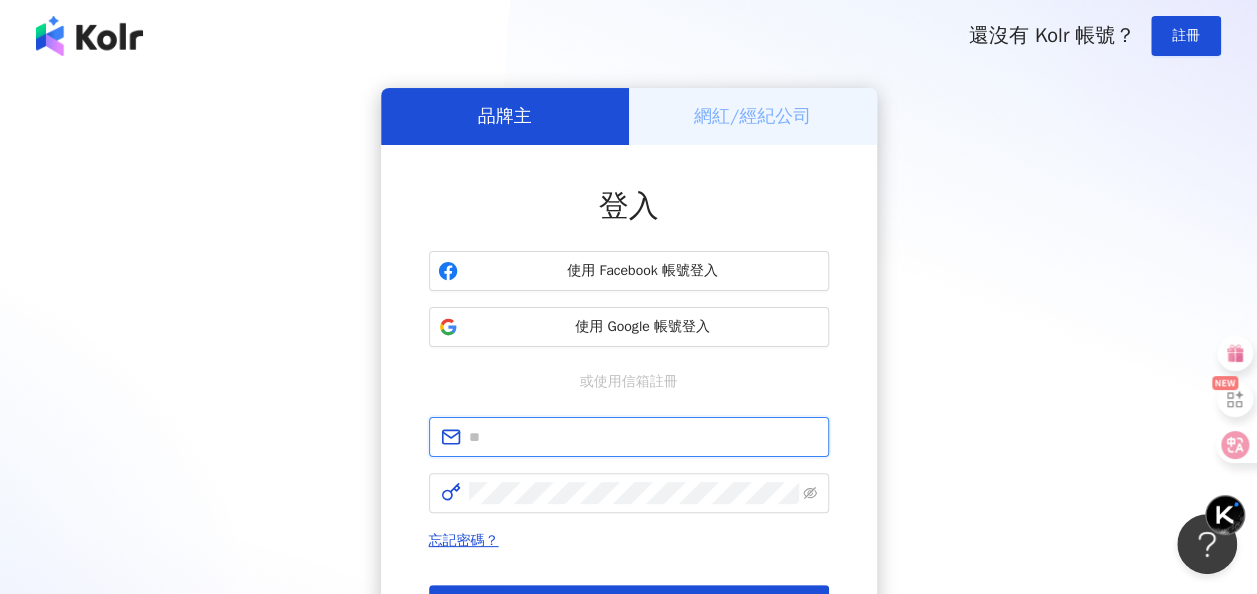 type on "**********" 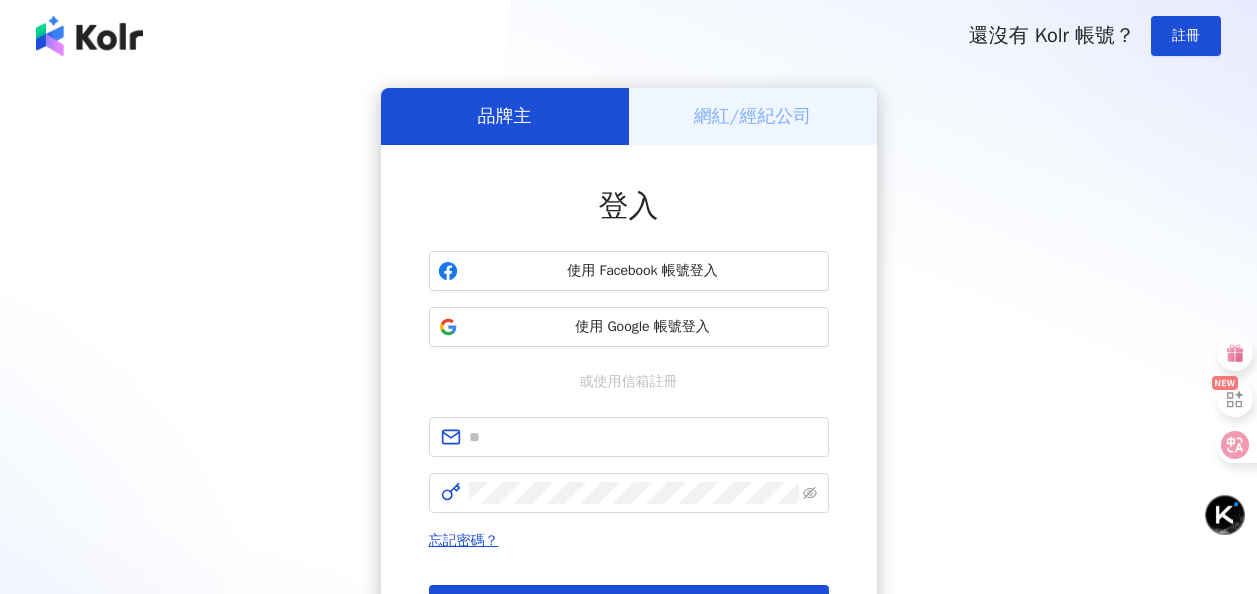 scroll, scrollTop: 0, scrollLeft: 0, axis: both 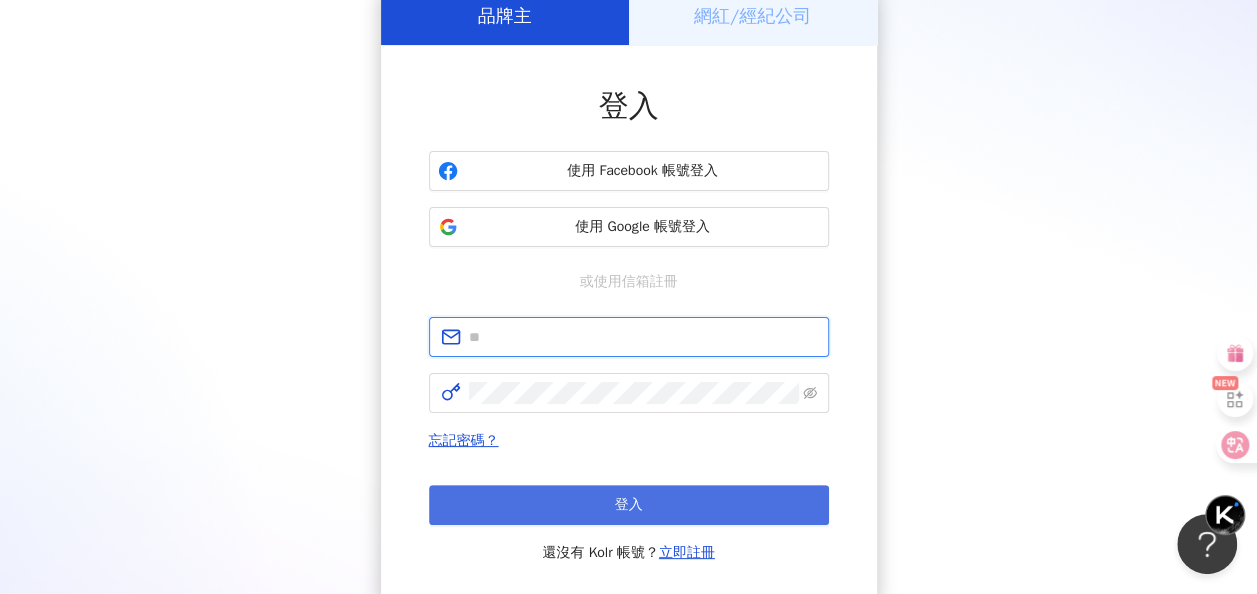 type on "**********" 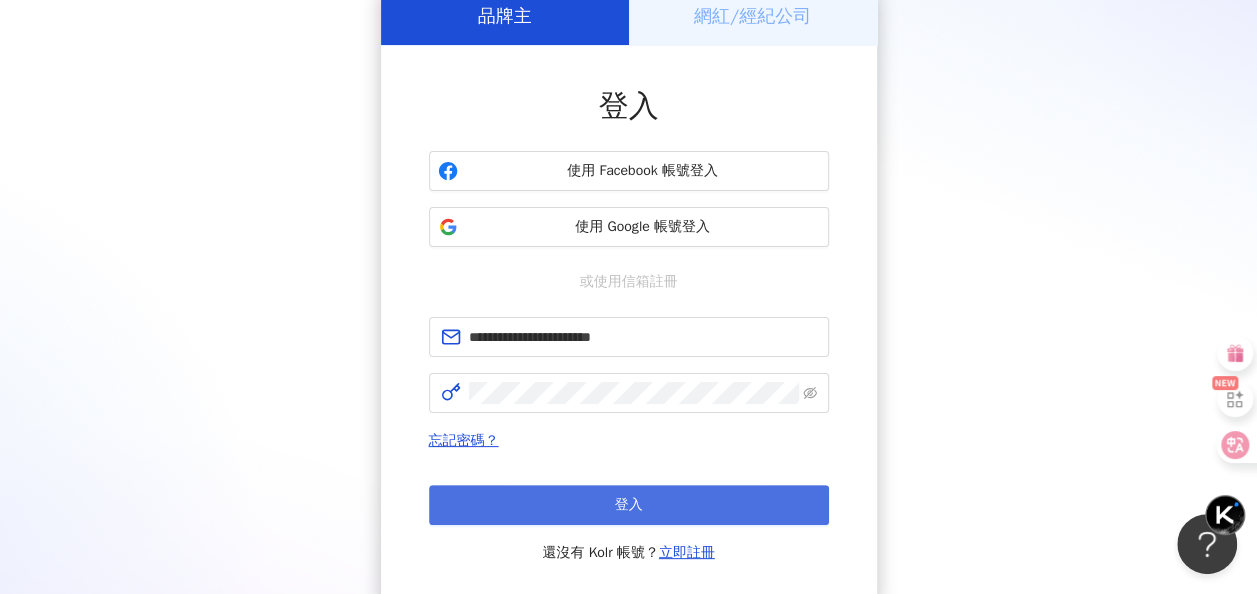 click on "登入" at bounding box center (629, 505) 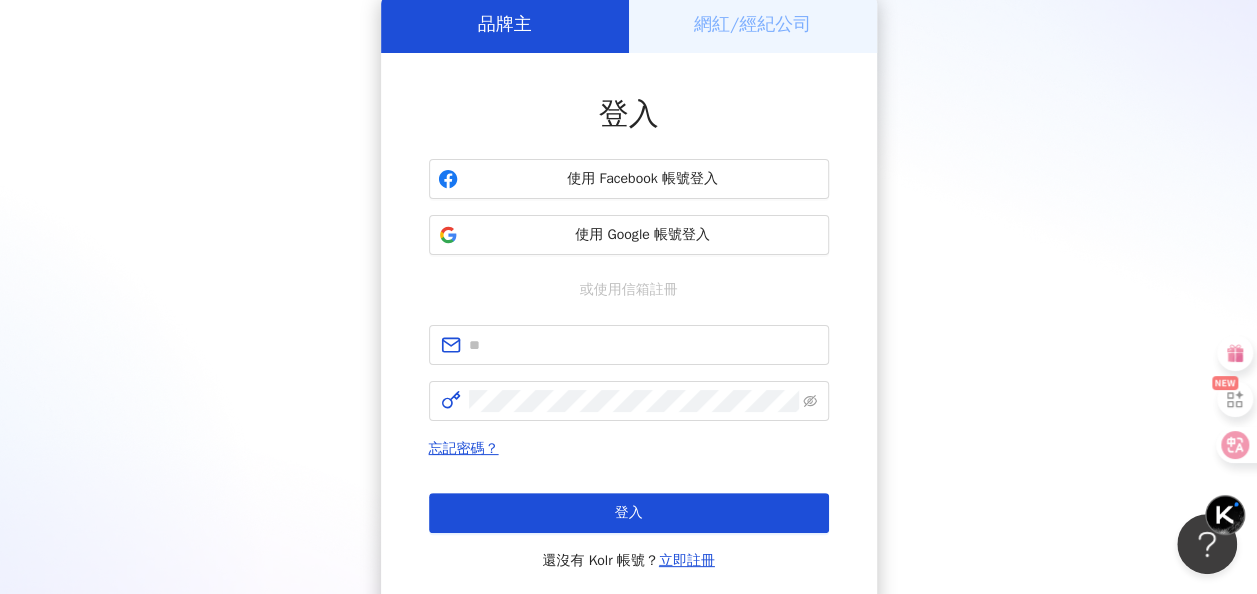 scroll, scrollTop: 100, scrollLeft: 0, axis: vertical 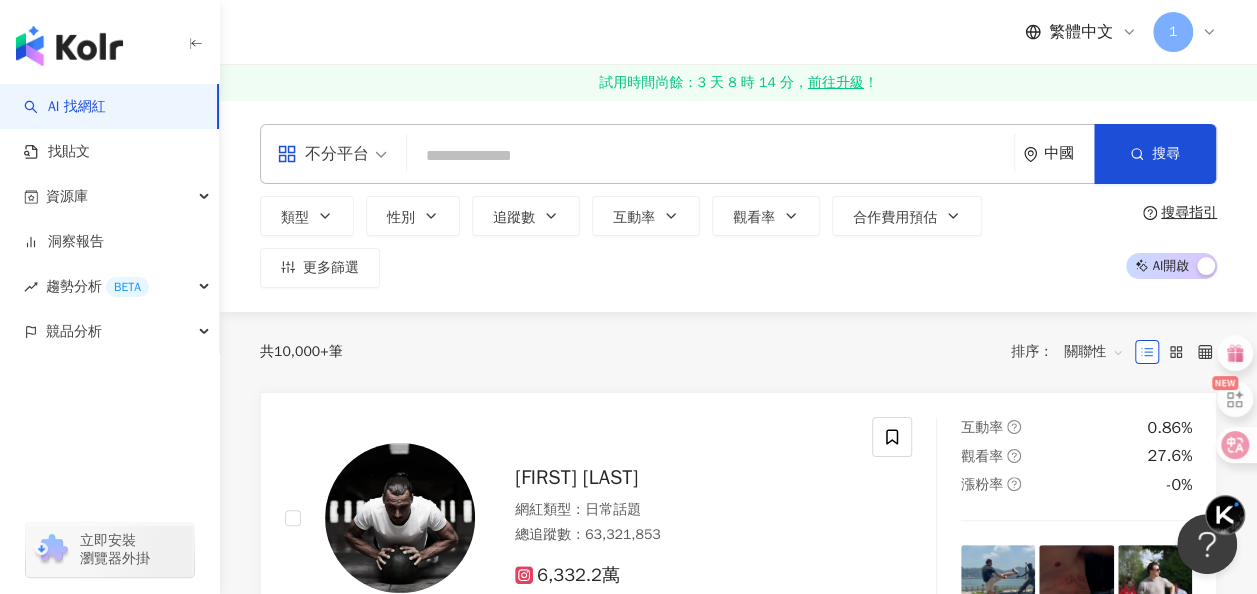 click on "不分平台" at bounding box center [323, 154] 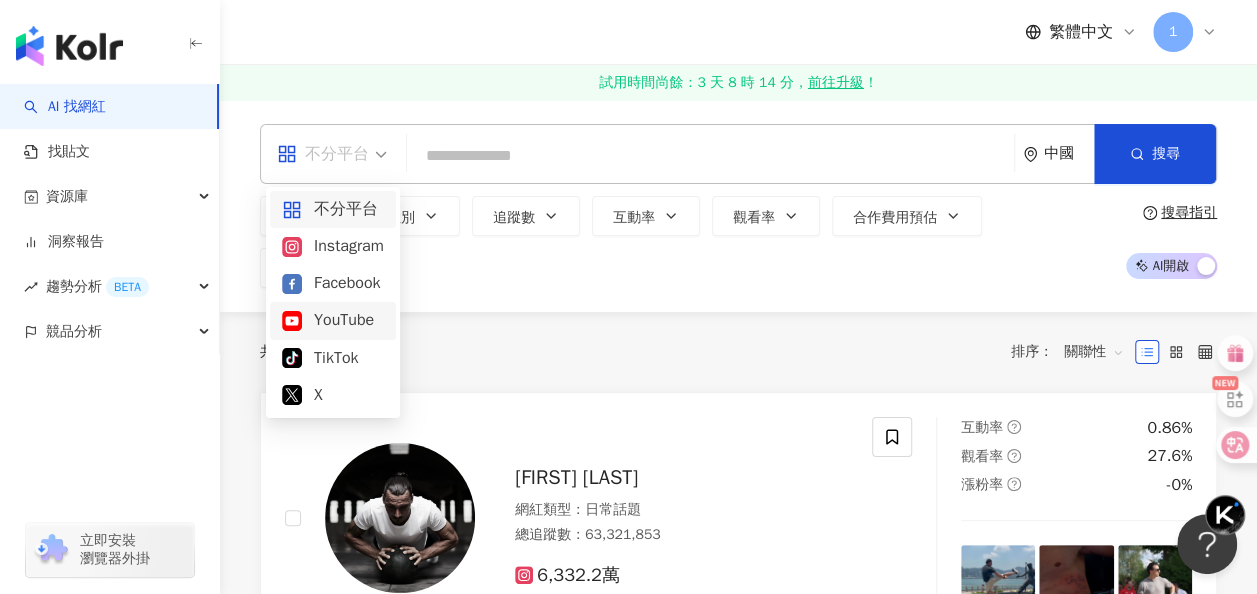 click on "YouTube" at bounding box center (333, 320) 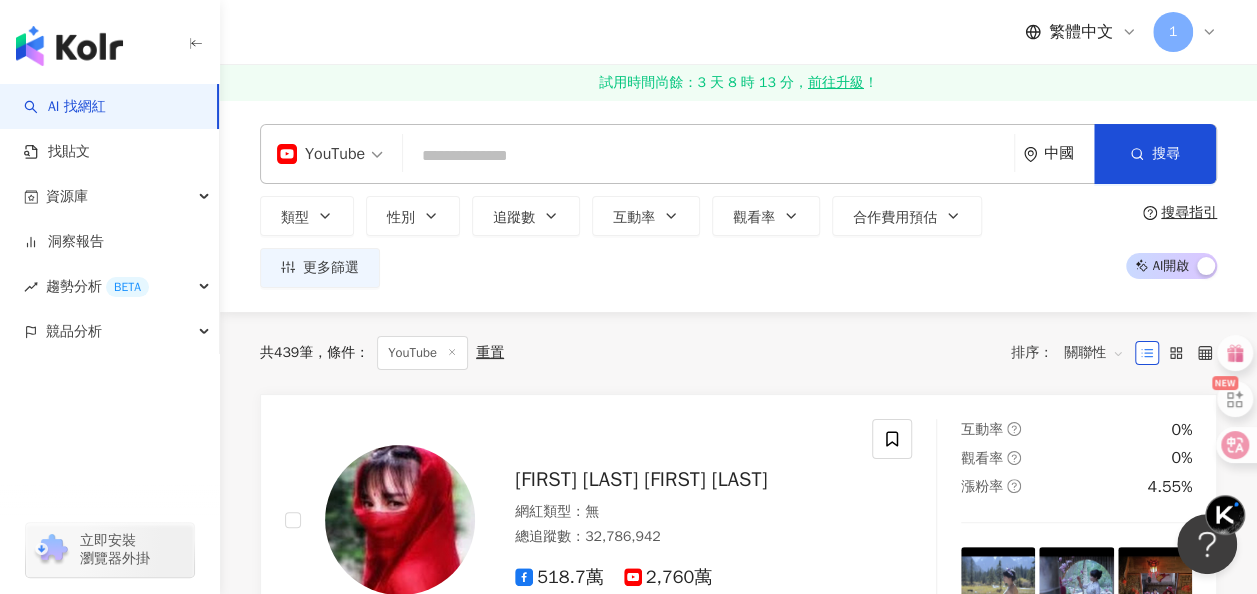 click at bounding box center (708, 156) 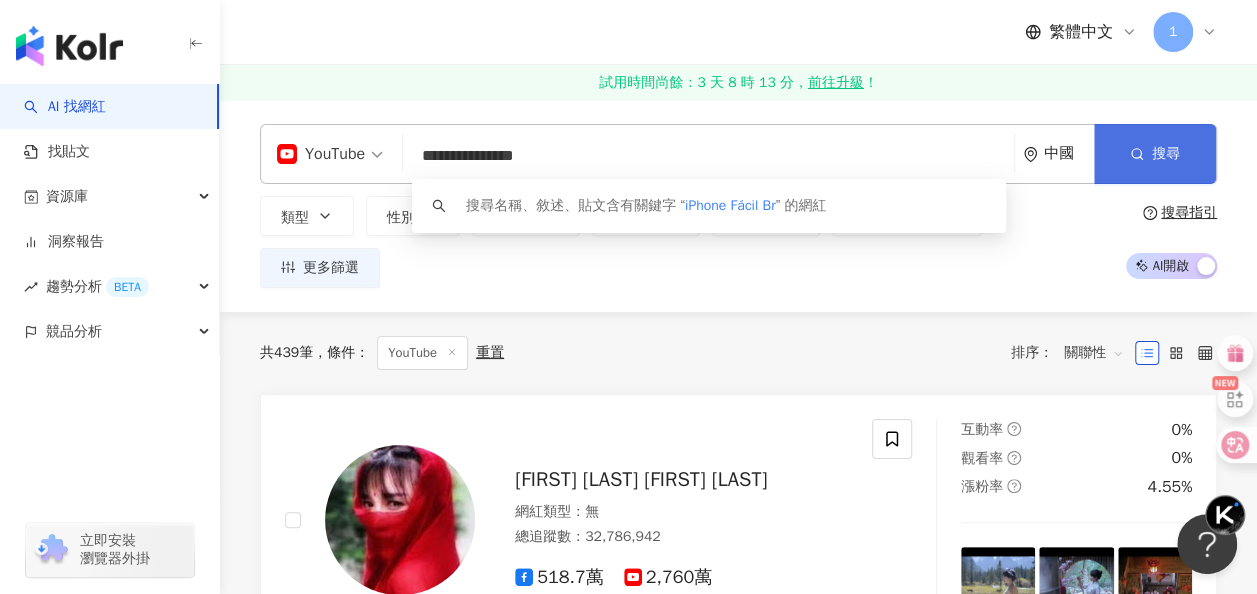 click on "搜尋" at bounding box center (1166, 154) 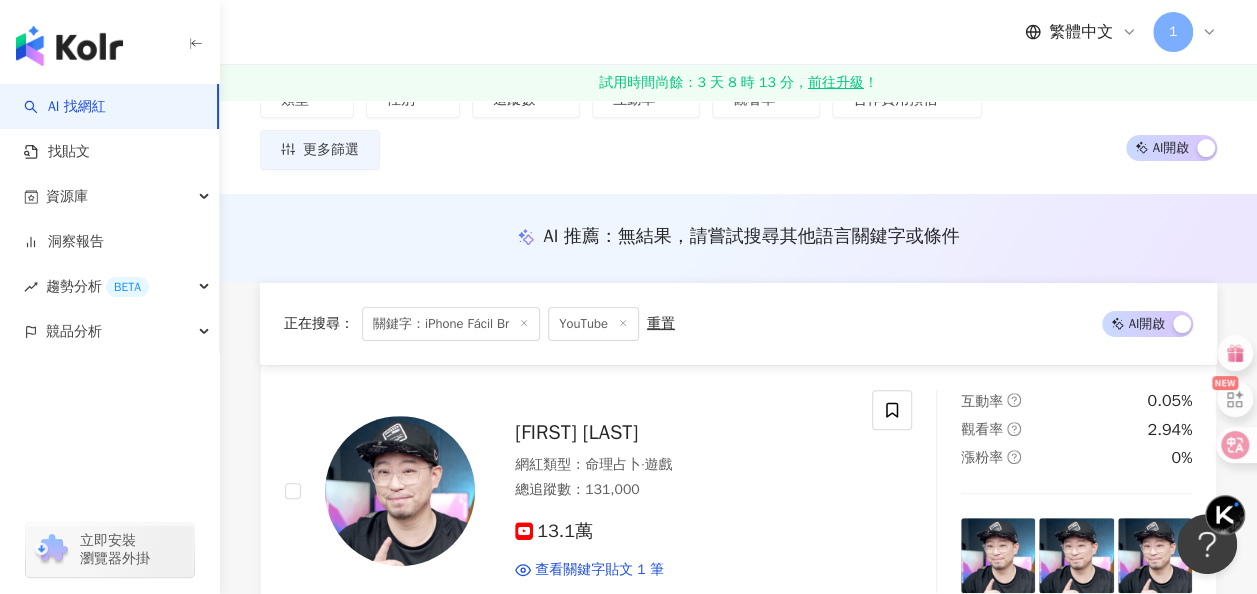 scroll, scrollTop: 0, scrollLeft: 0, axis: both 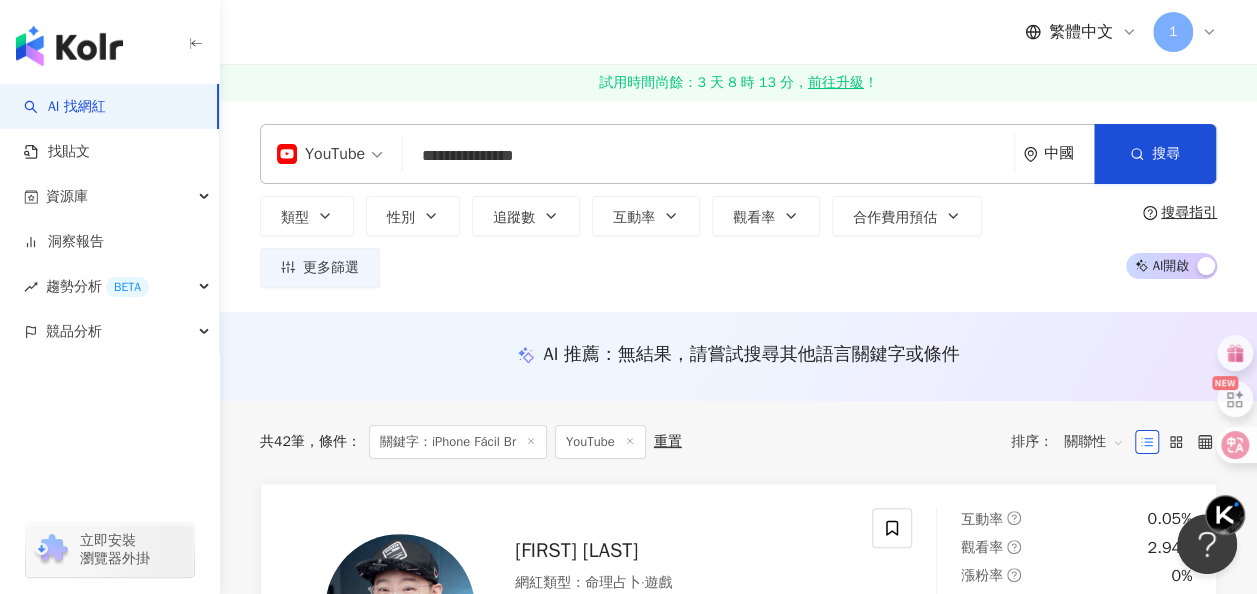 click on "中國" at bounding box center (1069, 153) 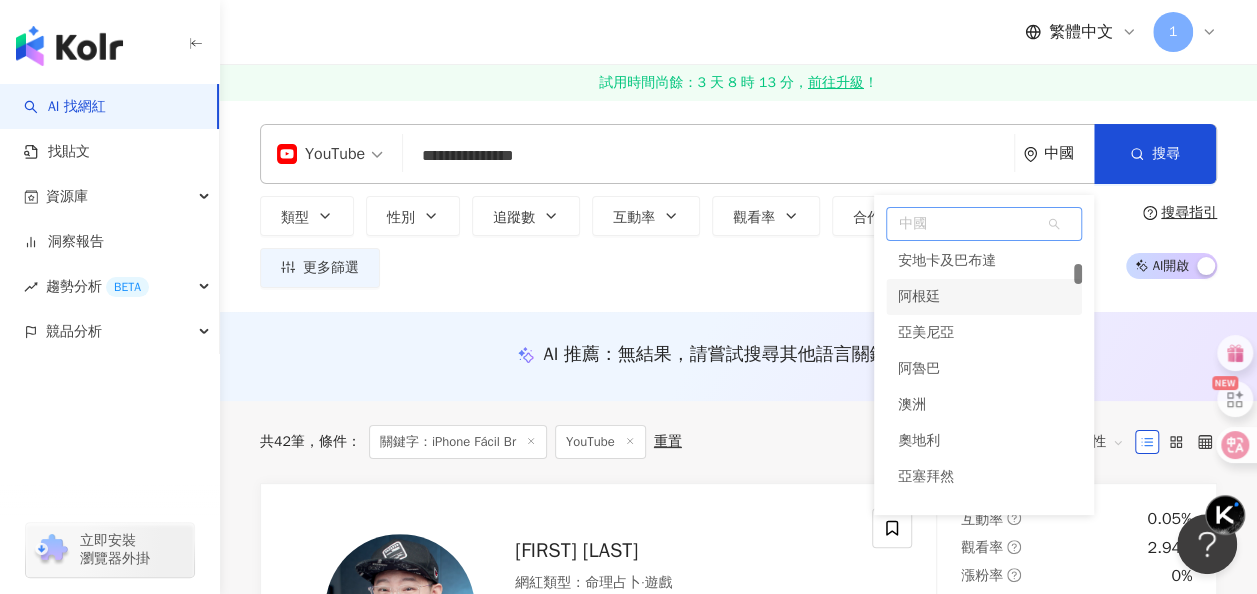 scroll, scrollTop: 0, scrollLeft: 0, axis: both 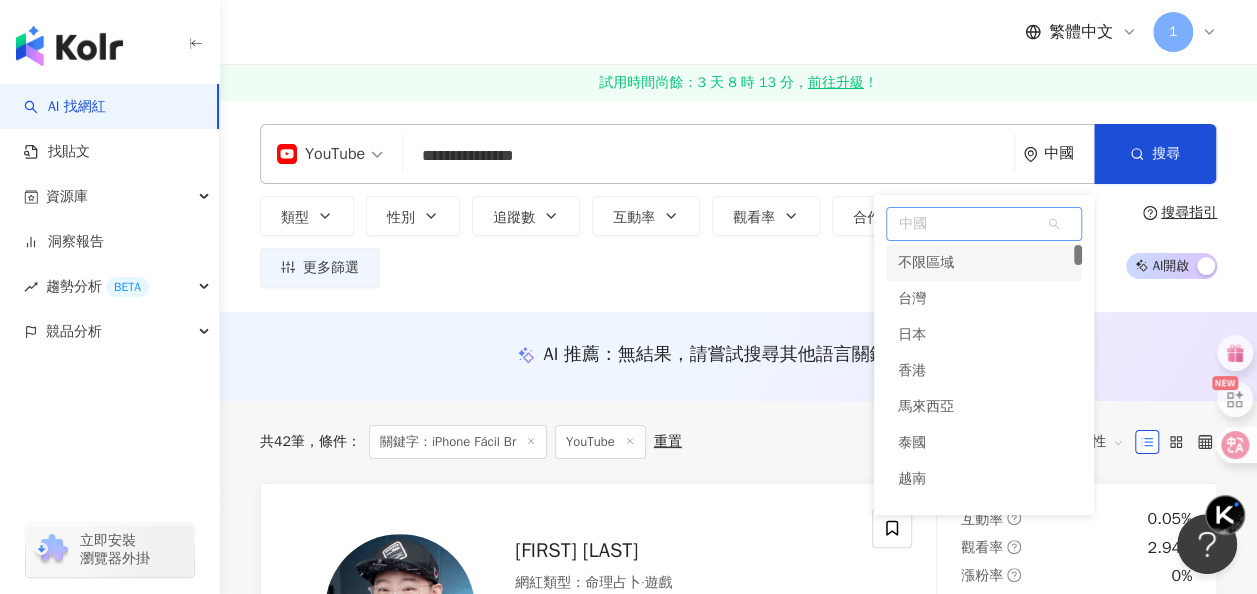 click on "不限區域" at bounding box center [926, 263] 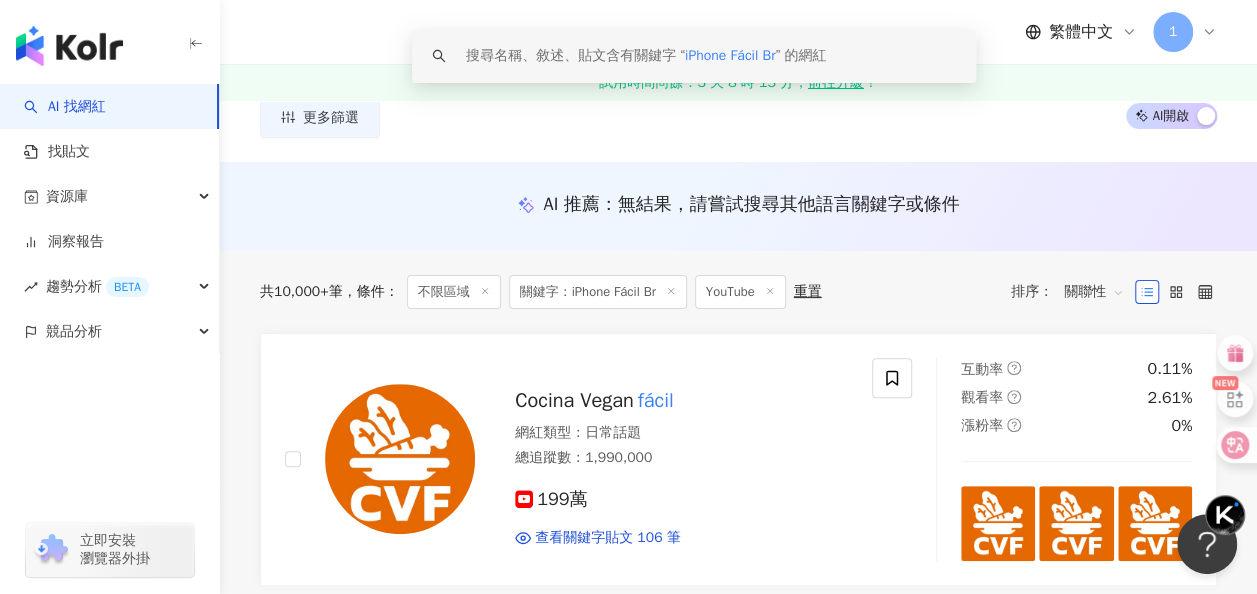 scroll, scrollTop: 0, scrollLeft: 0, axis: both 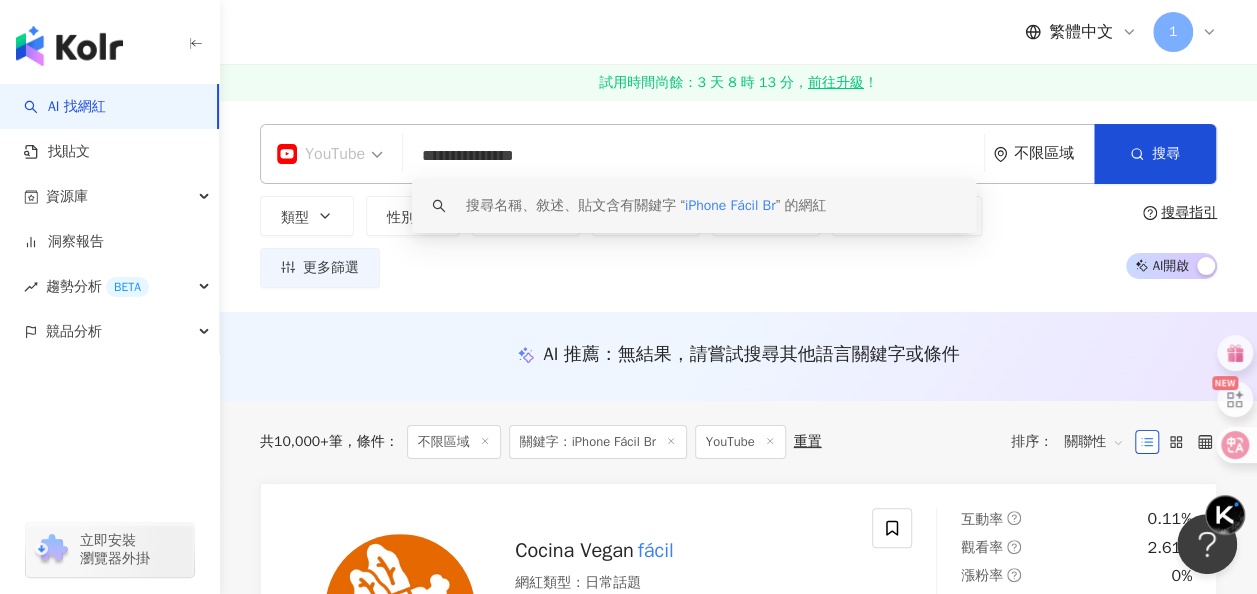 click on "YouTube" at bounding box center [330, 154] 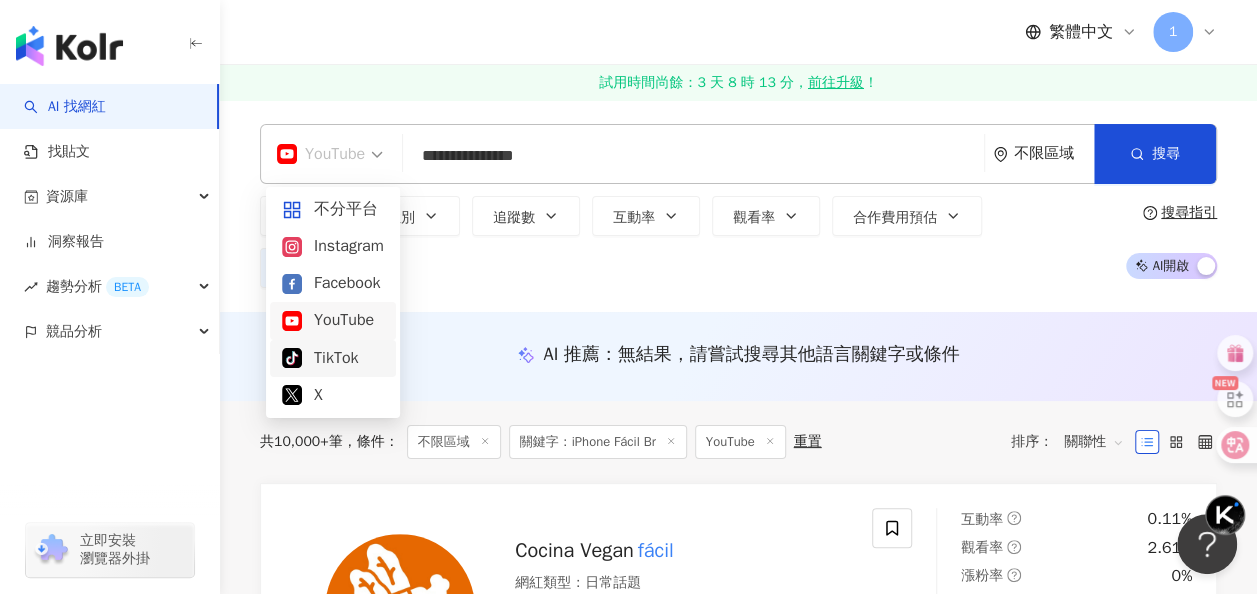click on "TikTok" at bounding box center (333, 358) 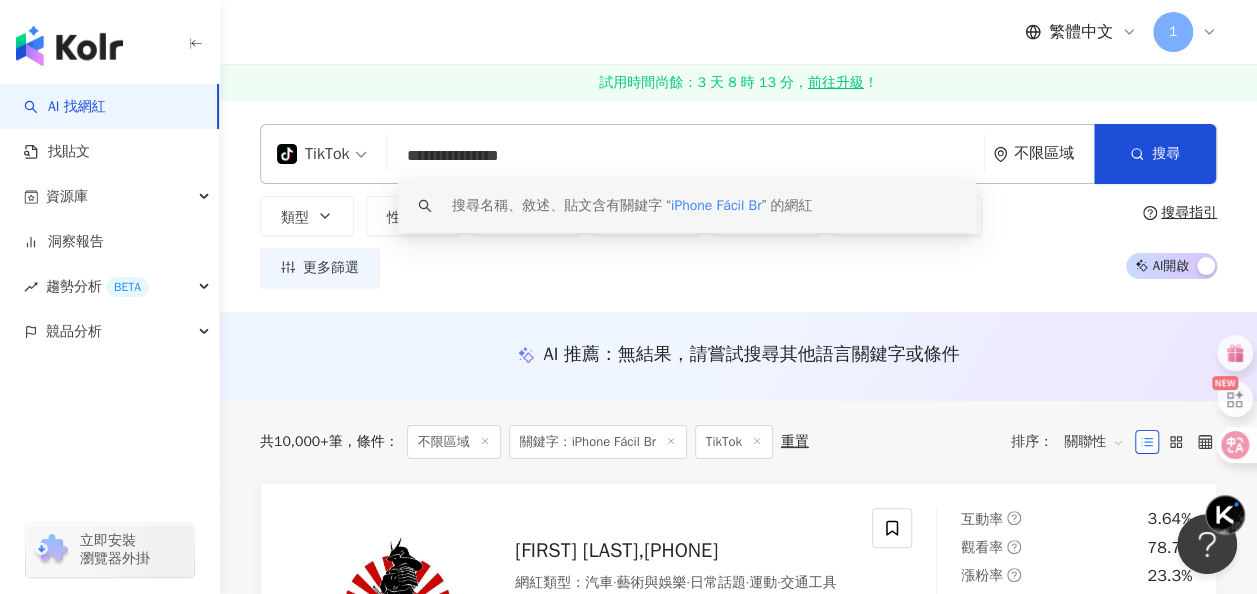 drag, startPoint x: 537, startPoint y: 163, endPoint x: 248, endPoint y: 173, distance: 289.17297 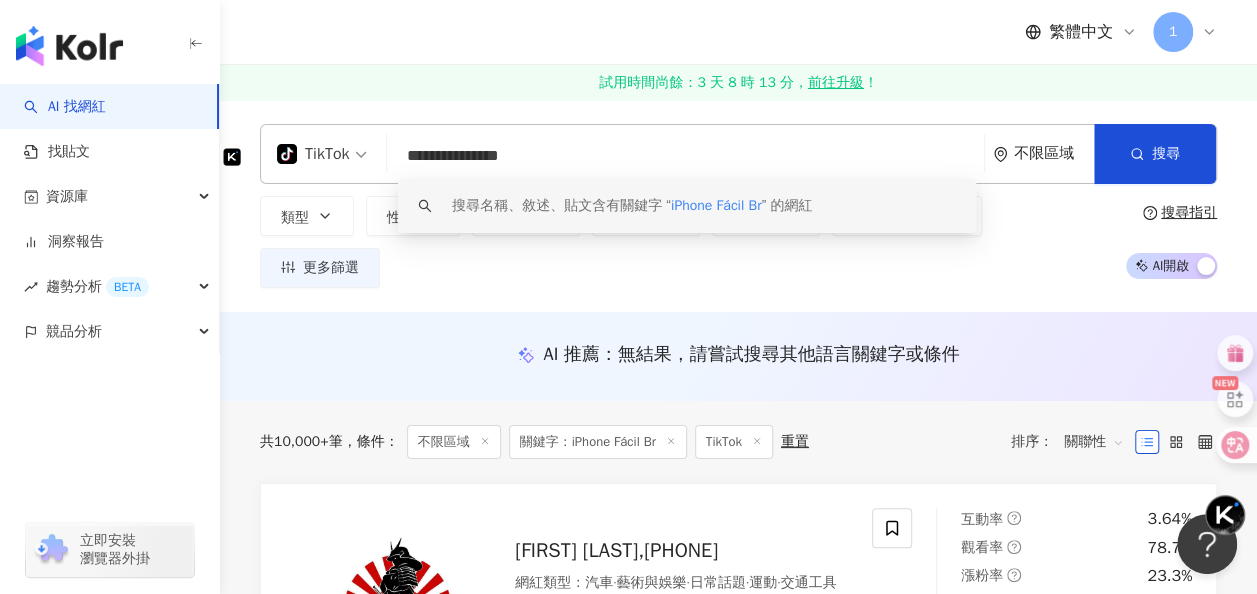 paste 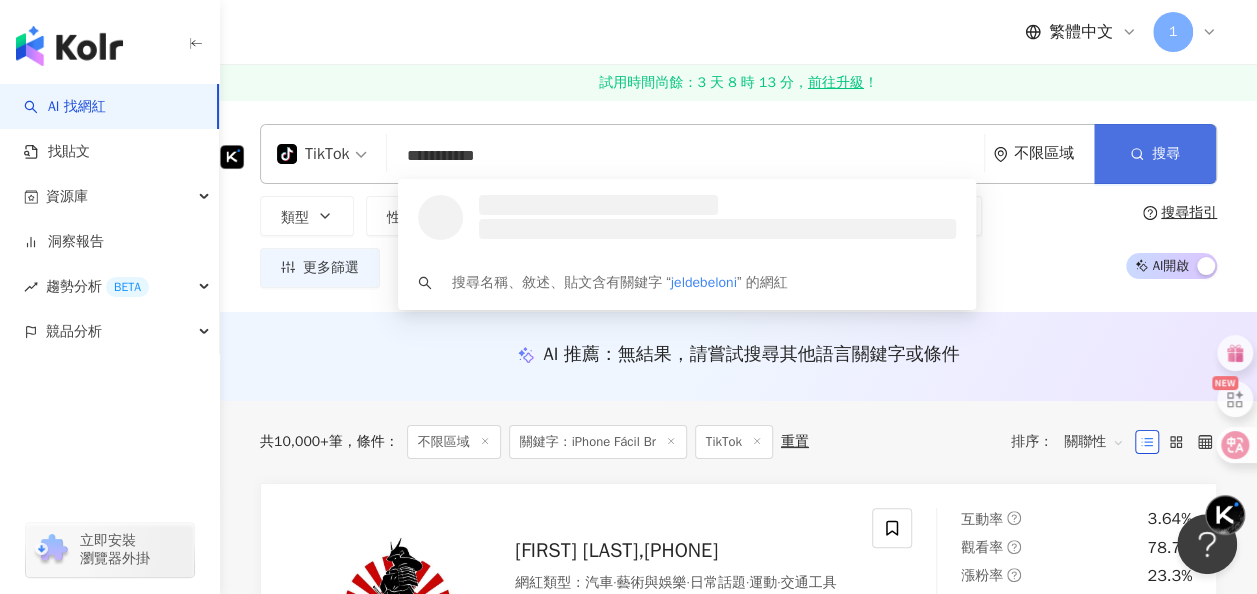 type on "**********" 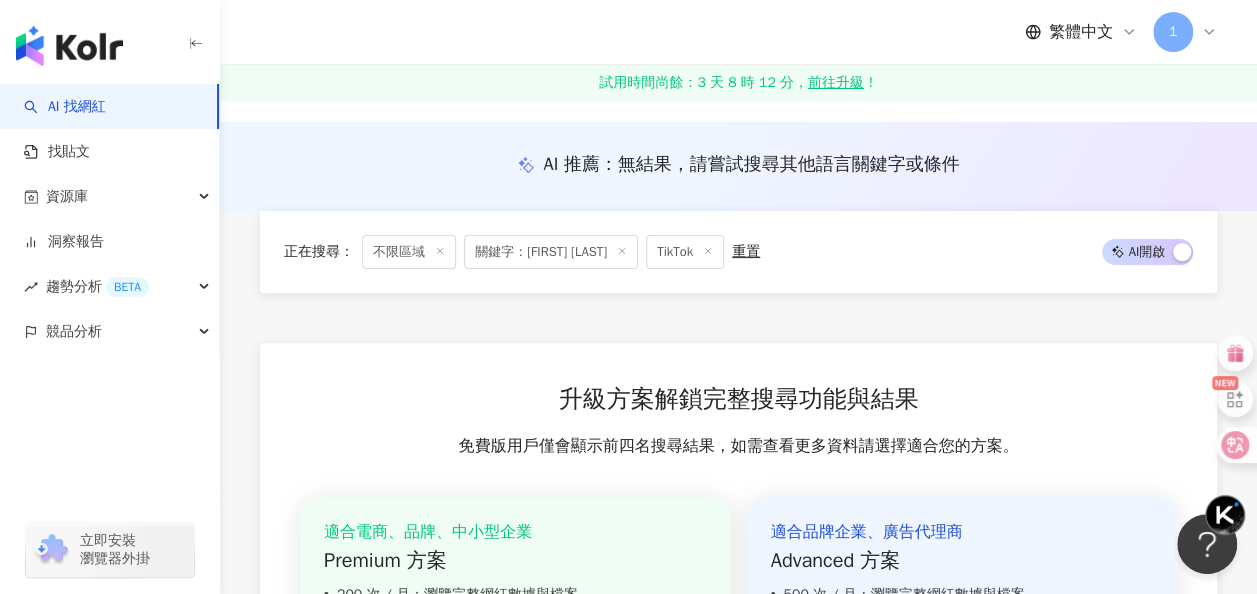 scroll, scrollTop: 0, scrollLeft: 0, axis: both 